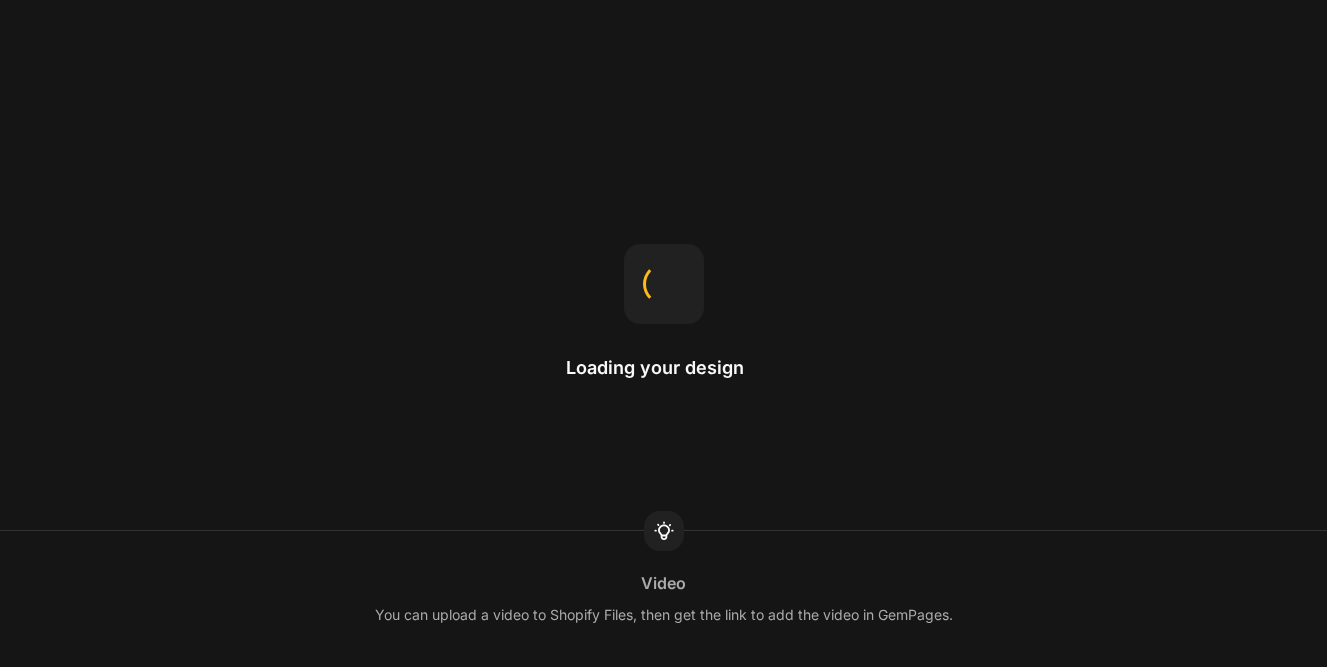 scroll, scrollTop: 0, scrollLeft: 0, axis: both 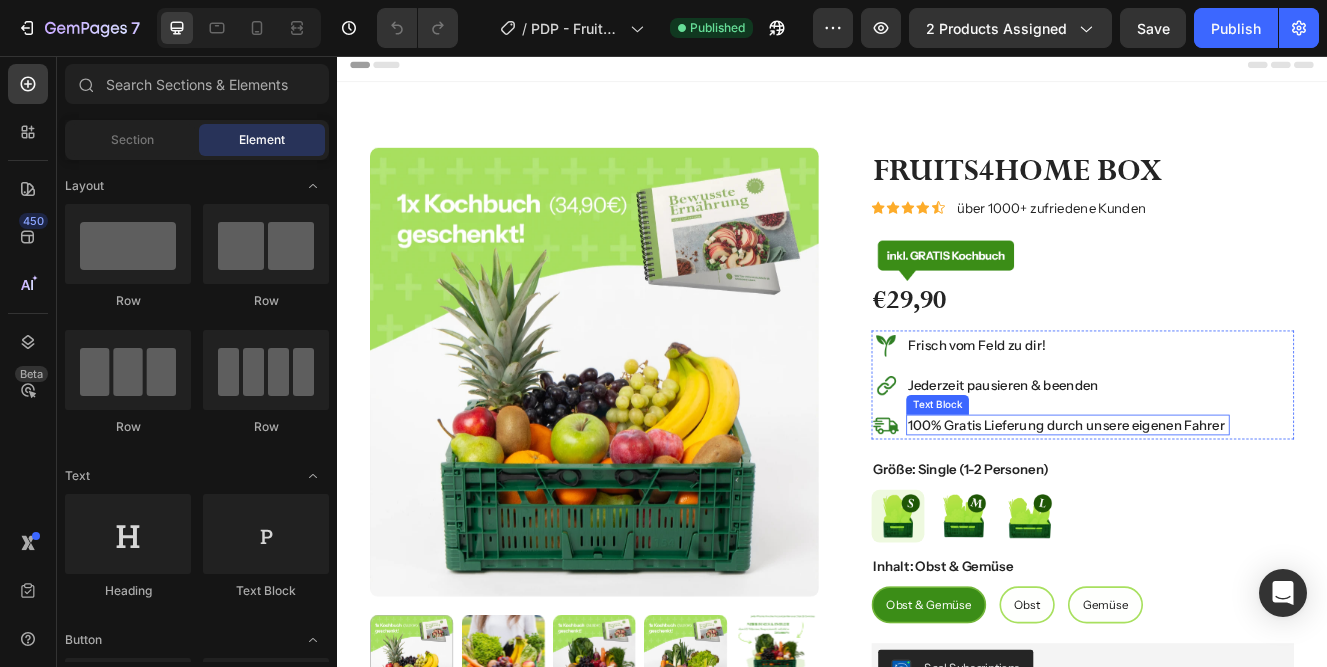 click on "100% Gratis Lieferung durch unsere eigenen Fahrer" at bounding box center [1223, 503] 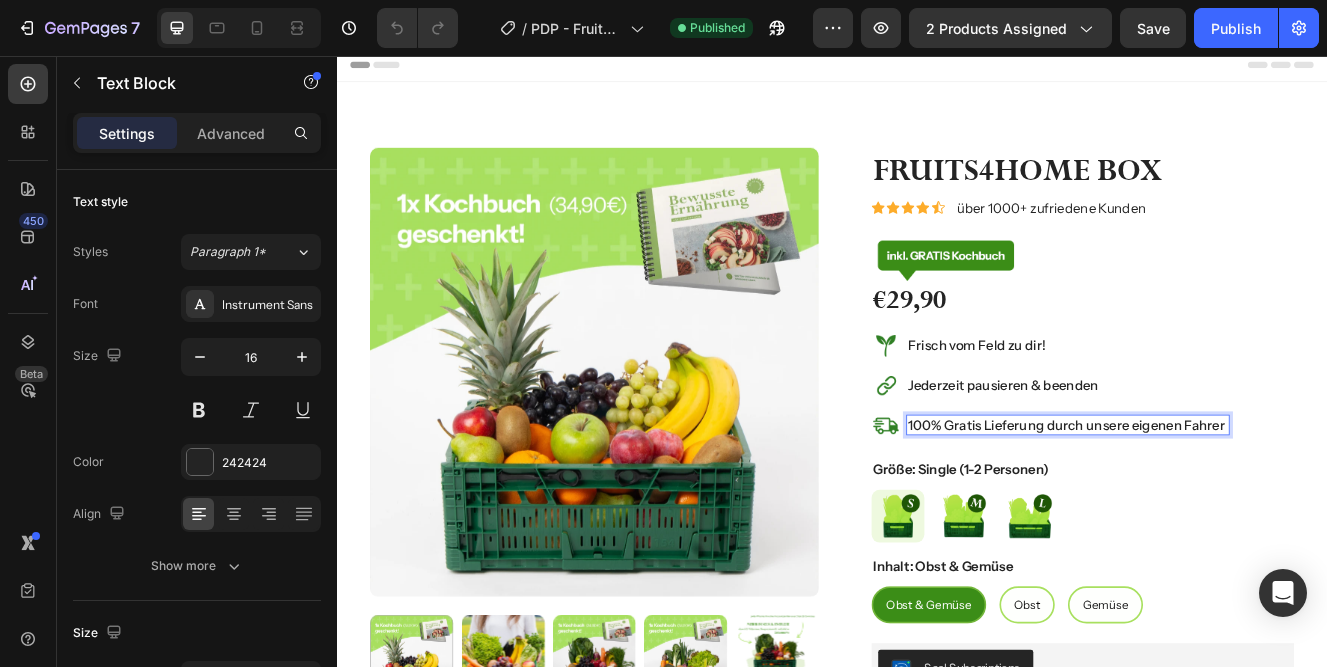 click on "100% Gratis Lieferung durch unsere eigenen Fahrer" at bounding box center (1223, 503) 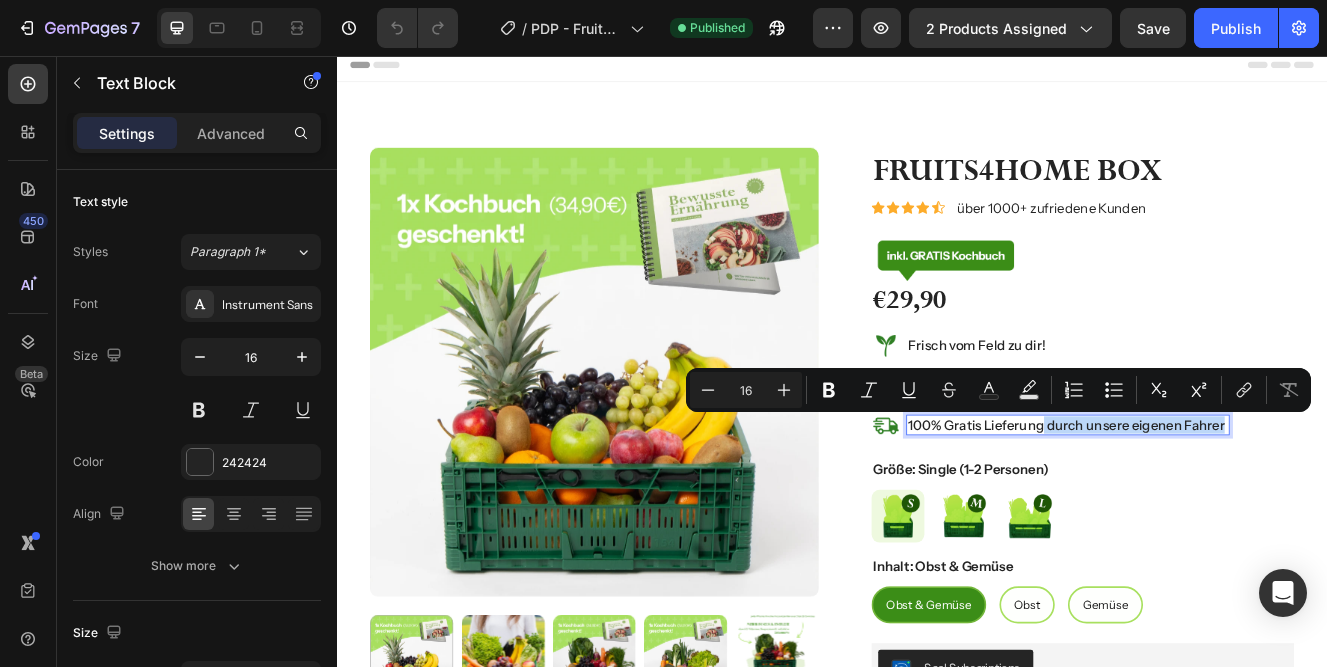 drag, startPoint x: 1192, startPoint y: 504, endPoint x: 1413, endPoint y: 505, distance: 221.00226 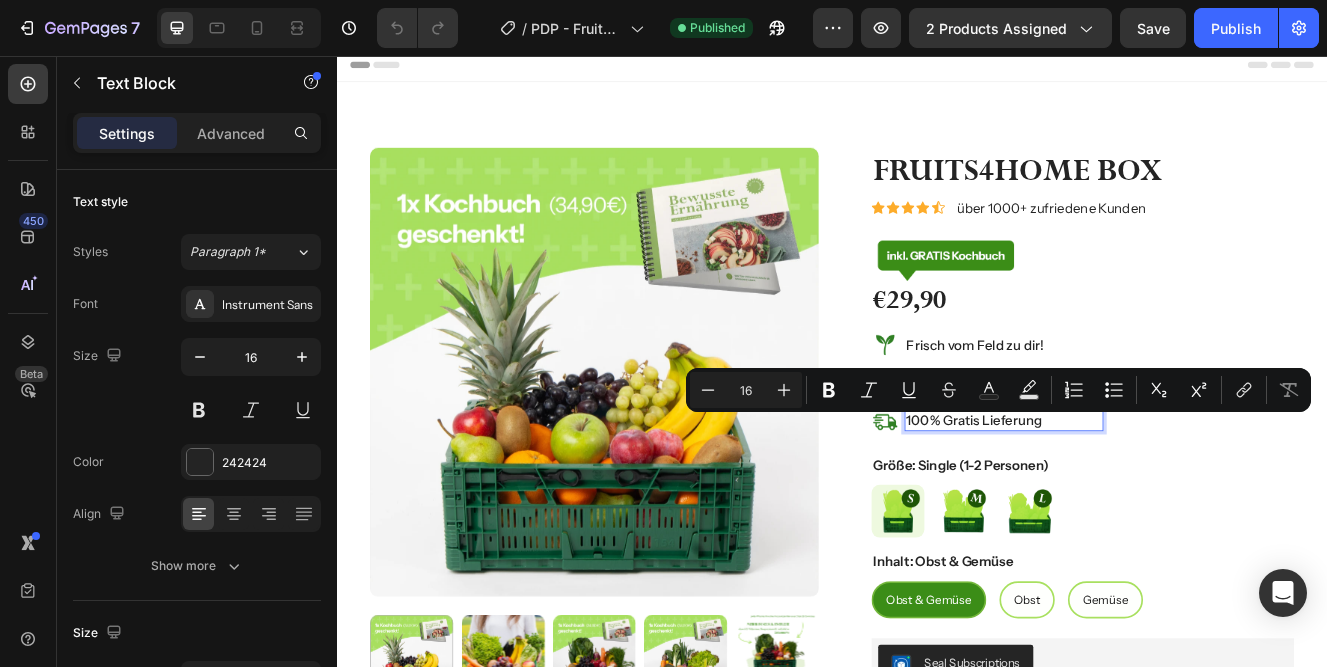 scroll, scrollTop: 4, scrollLeft: 0, axis: vertical 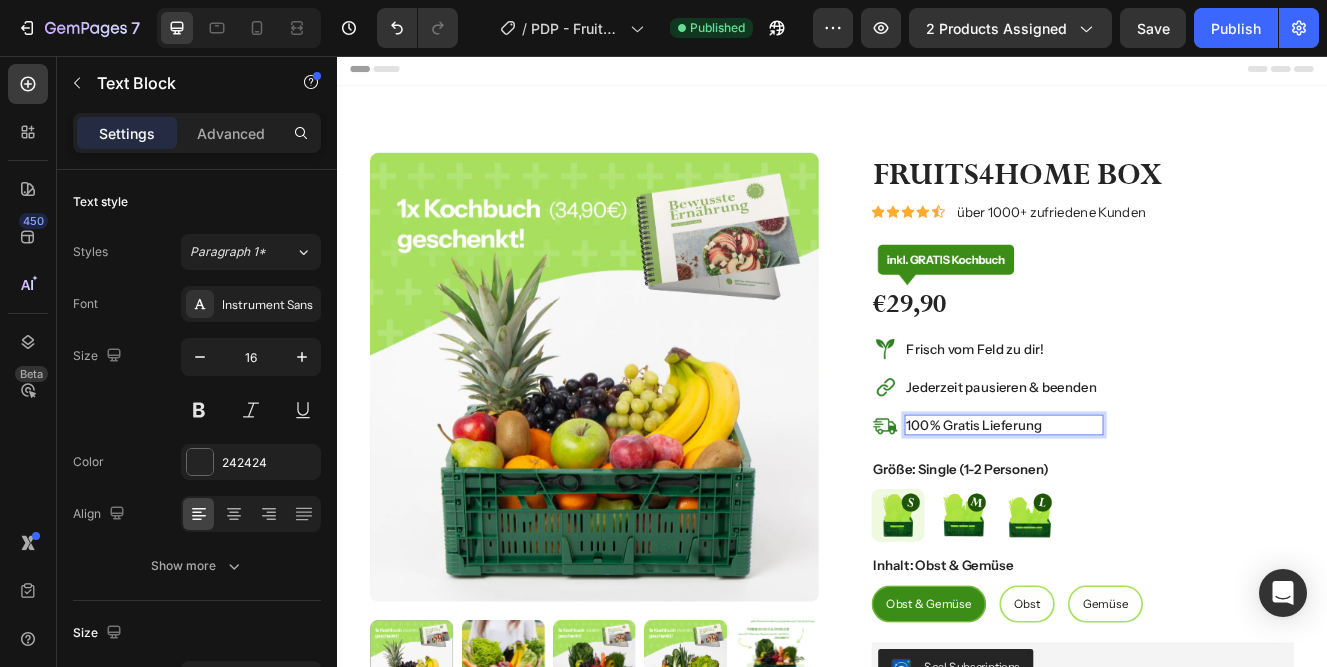 click on "100% Gratis Lieferung" at bounding box center (1145, 503) 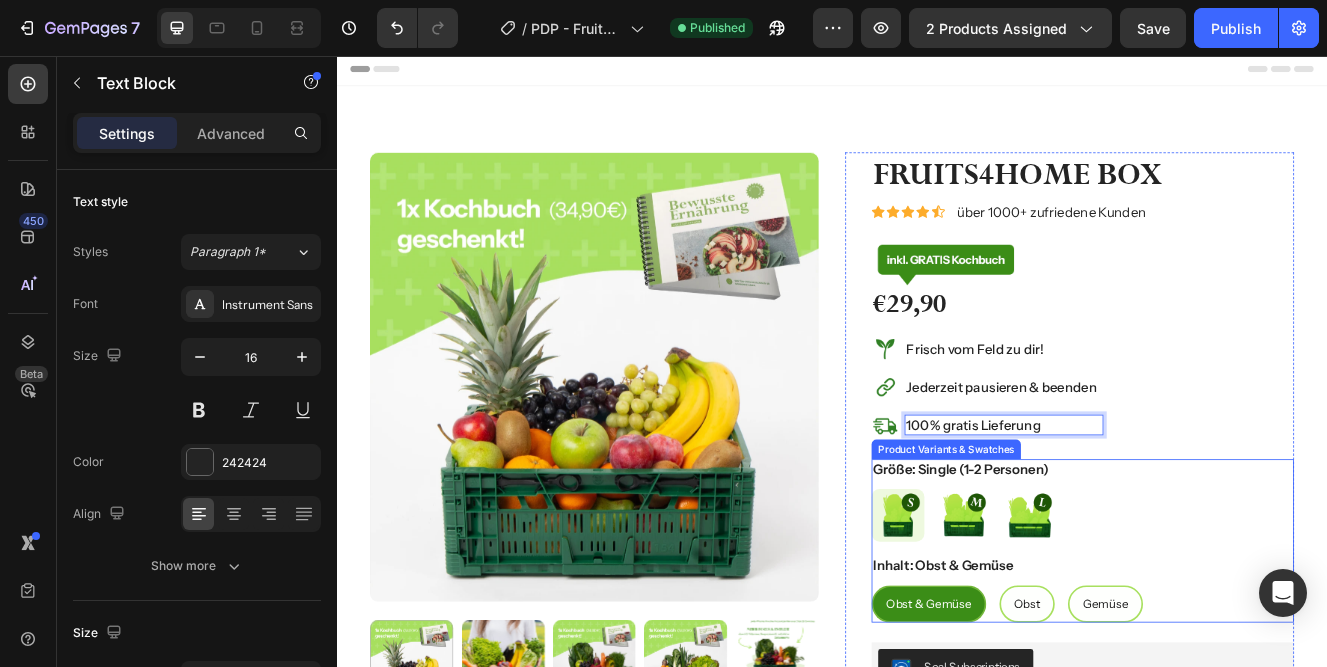 click at bounding box center [1241, 305] 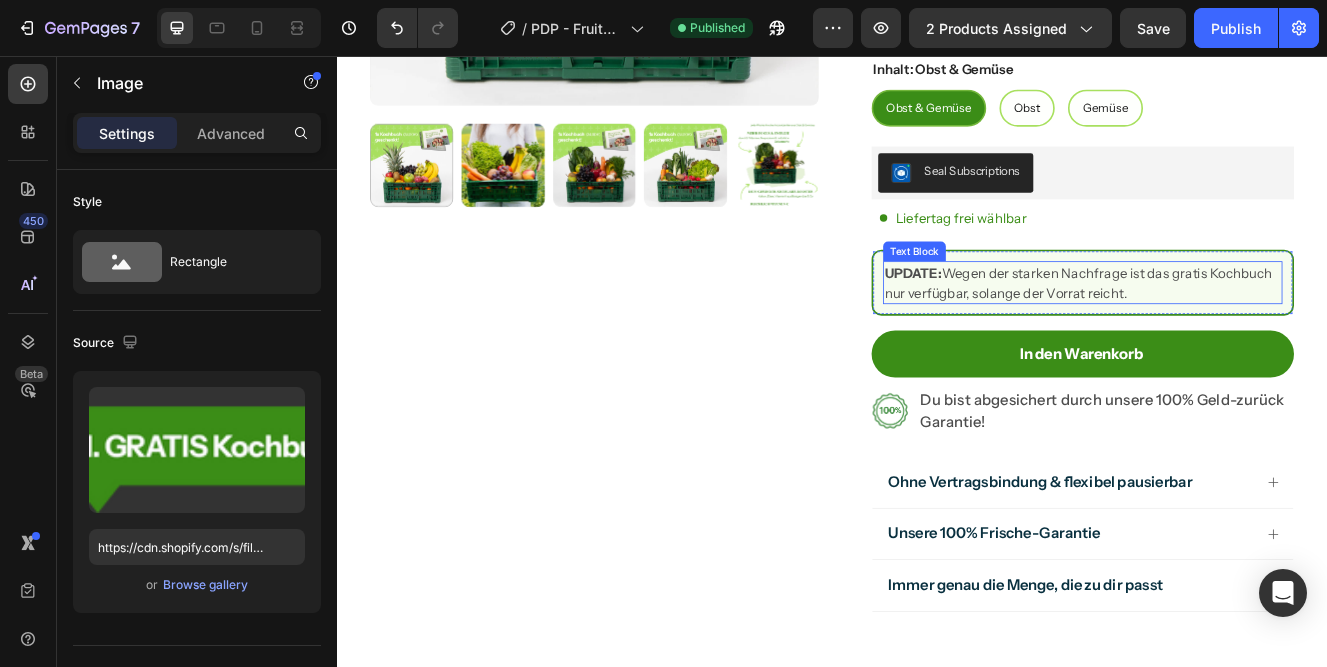 scroll, scrollTop: 616, scrollLeft: 0, axis: vertical 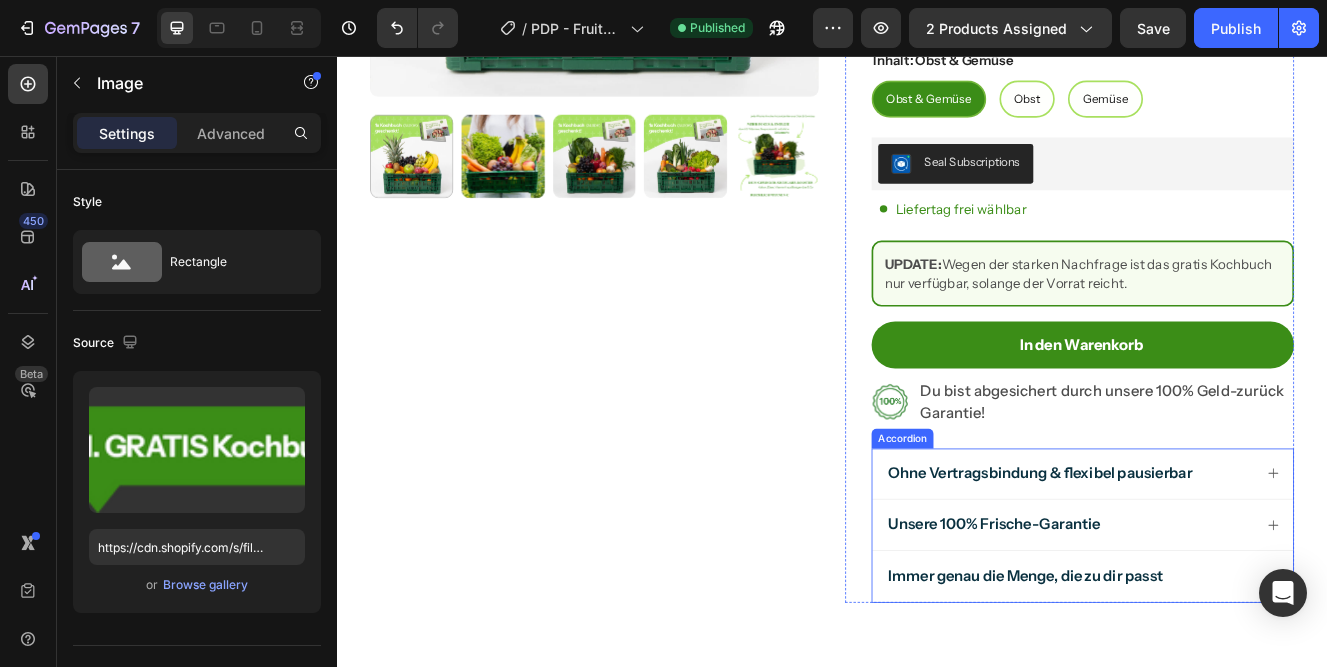 click on "Ohne Vertragsbindung & flexibel pausierbar" at bounding box center [1225, 562] 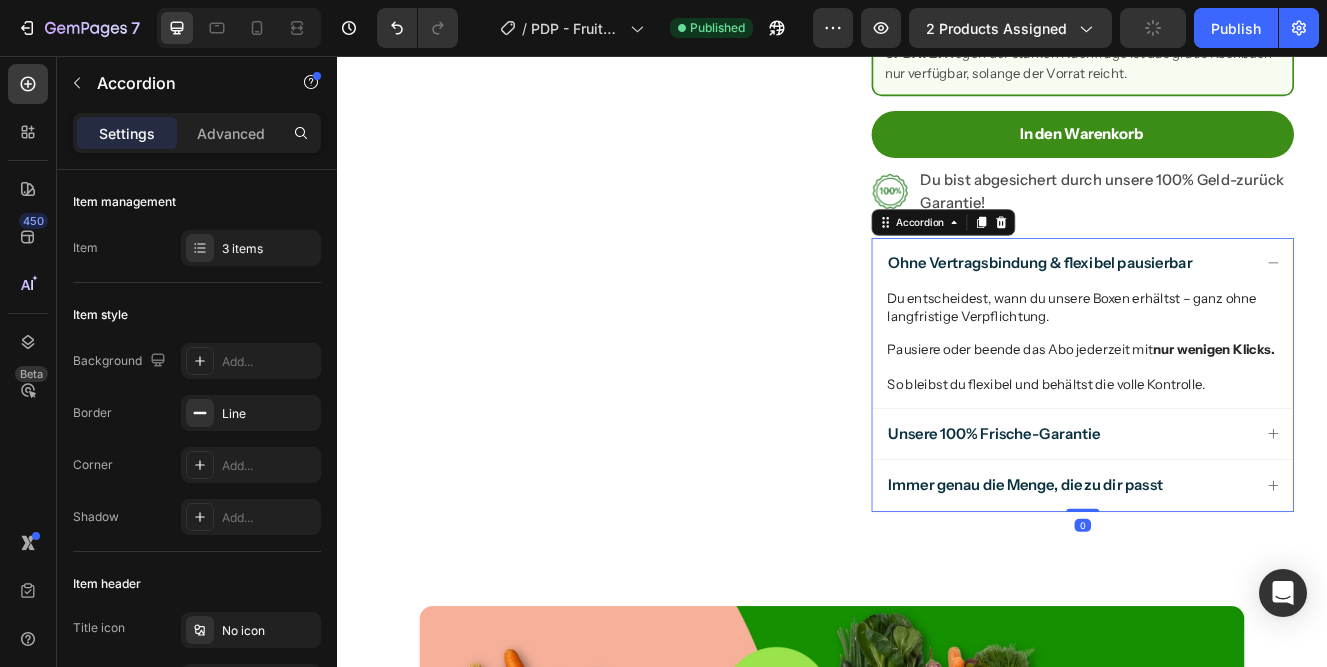 scroll, scrollTop: 878, scrollLeft: 0, axis: vertical 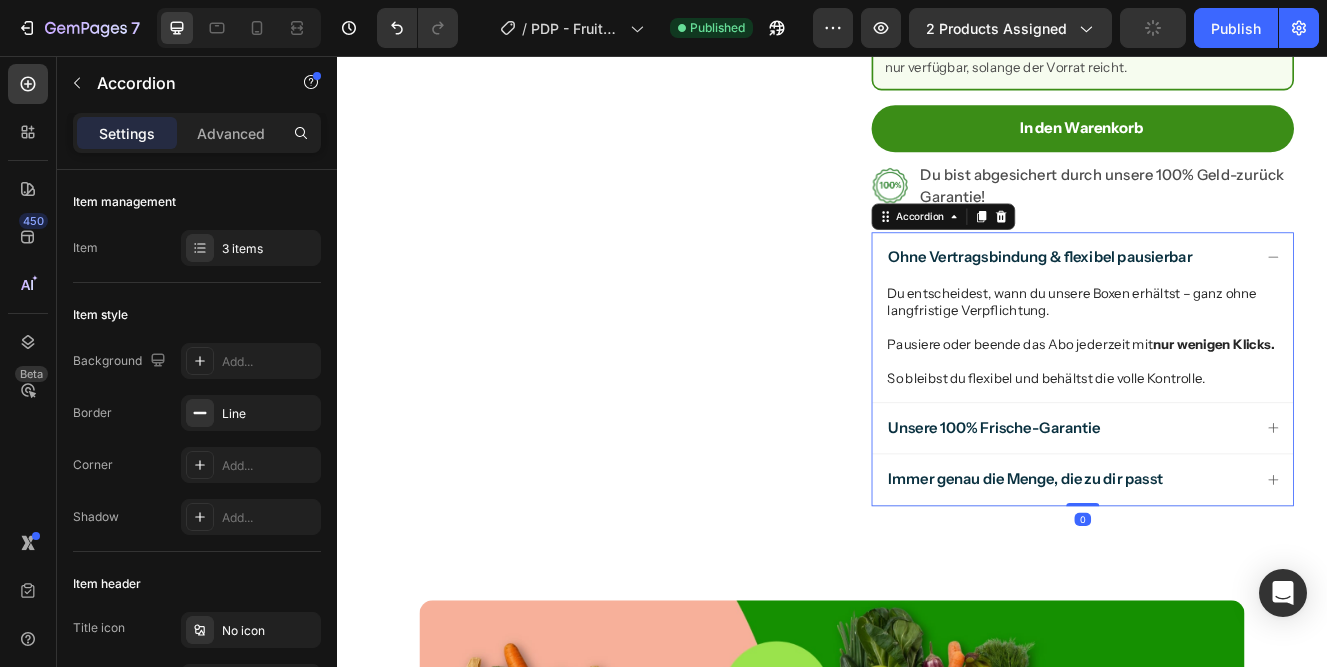 click on "Unsere 100% Frische-Garantie" at bounding box center (1225, 507) 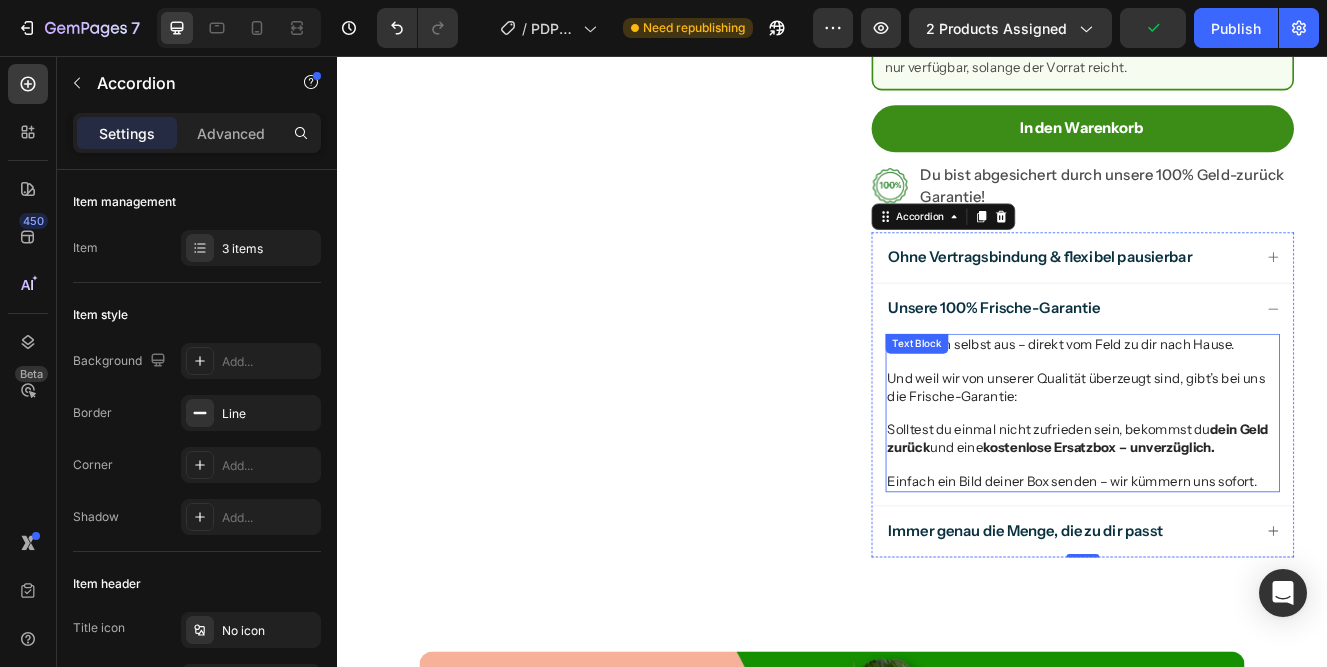 click on "Wir liefern selbst aus – direkt vom Feld zu dir nach Hause." at bounding box center [1241, 405] 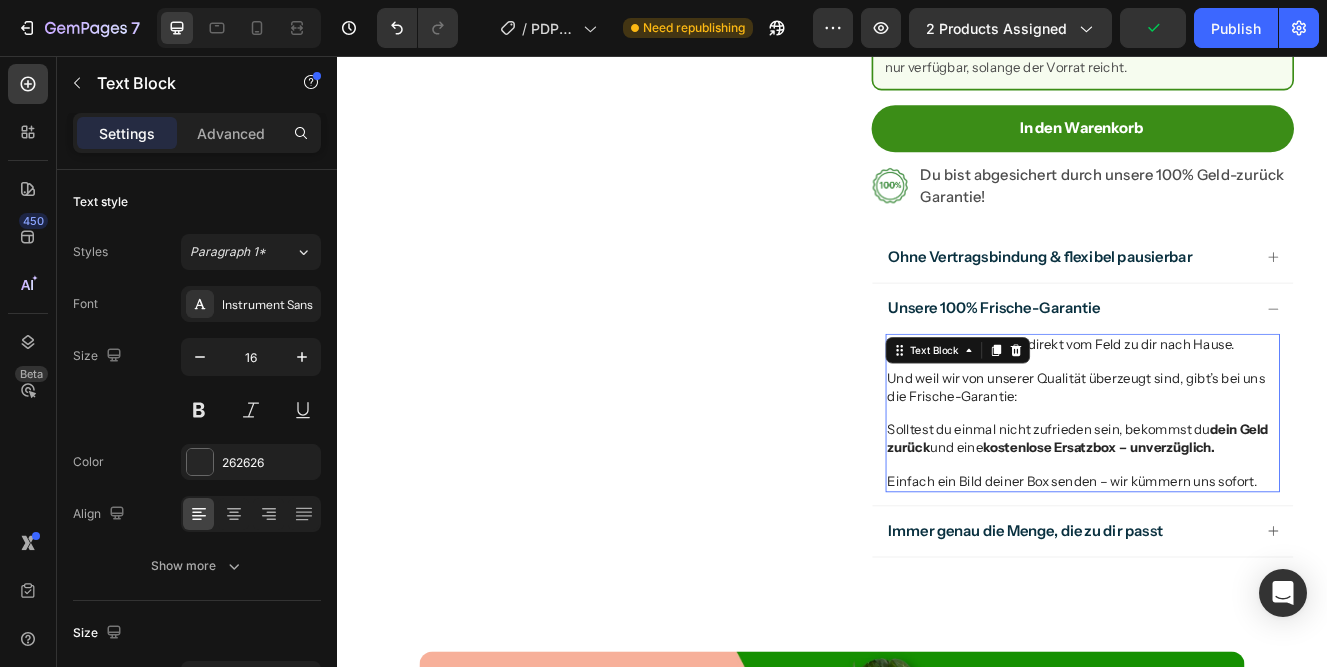 click on "Wir liefern selbst aus – direkt vom Feld zu dir nach Hause." at bounding box center [1241, 405] 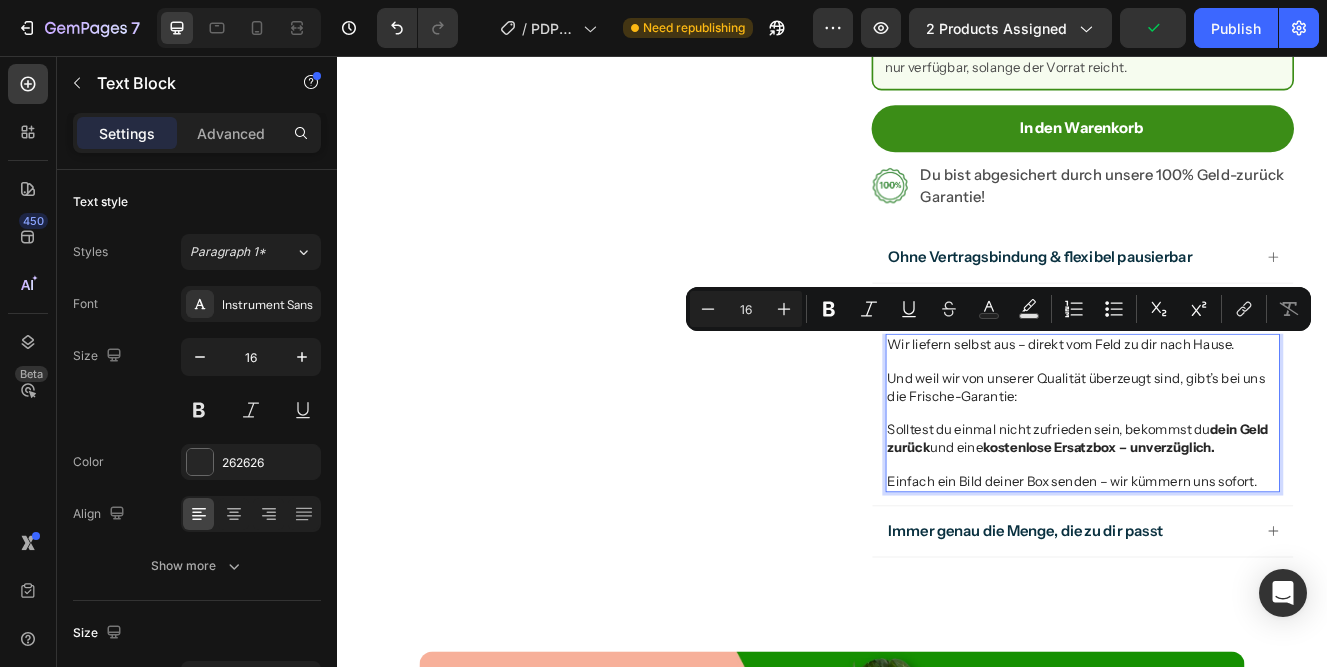 click on "Und weil wir von unserer Qualität überzeugt sind, gibt’s bei uns die Frische-Garantie:" at bounding box center (1241, 458) 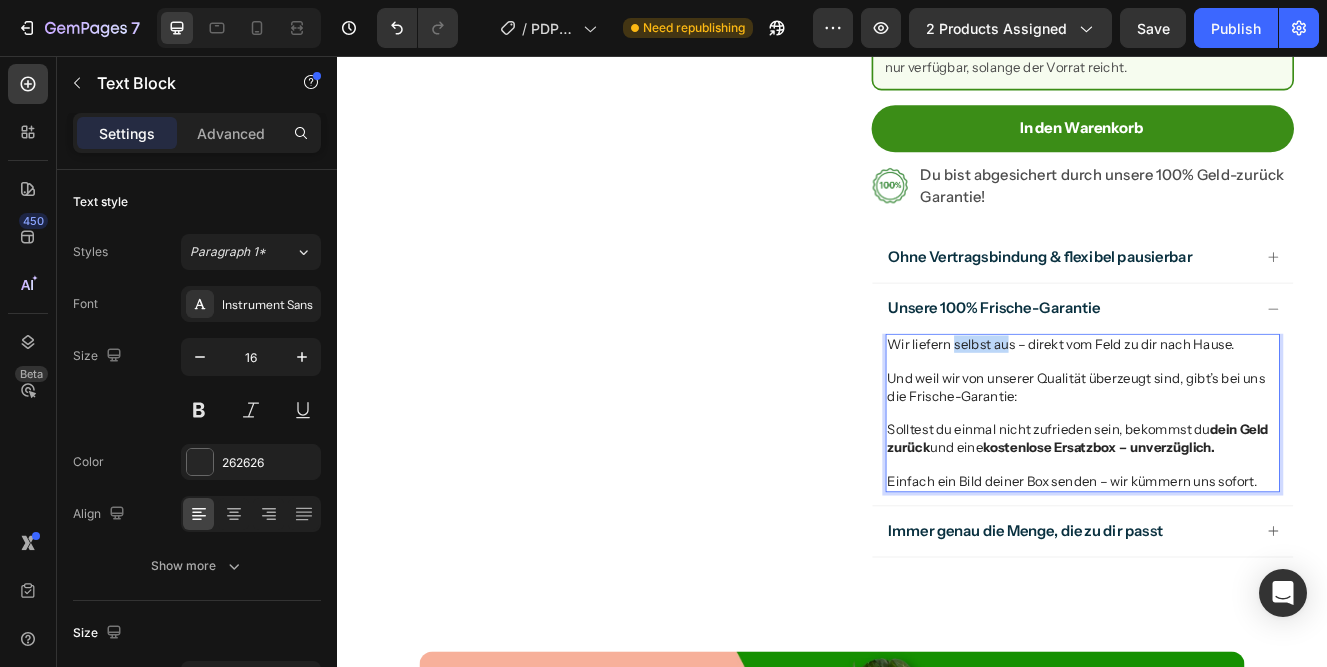 drag, startPoint x: 1152, startPoint y: 406, endPoint x: 1086, endPoint y: 410, distance: 66.1211 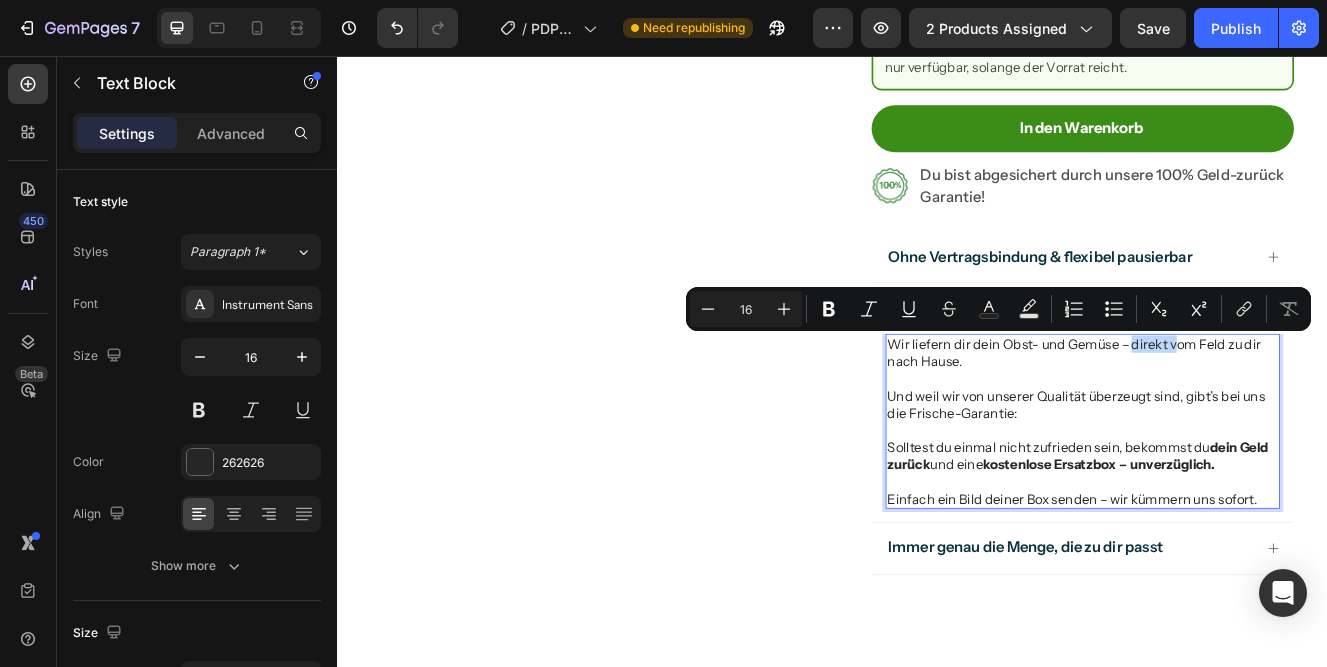 drag, startPoint x: 1349, startPoint y: 407, endPoint x: 1296, endPoint y: 410, distance: 53.08484 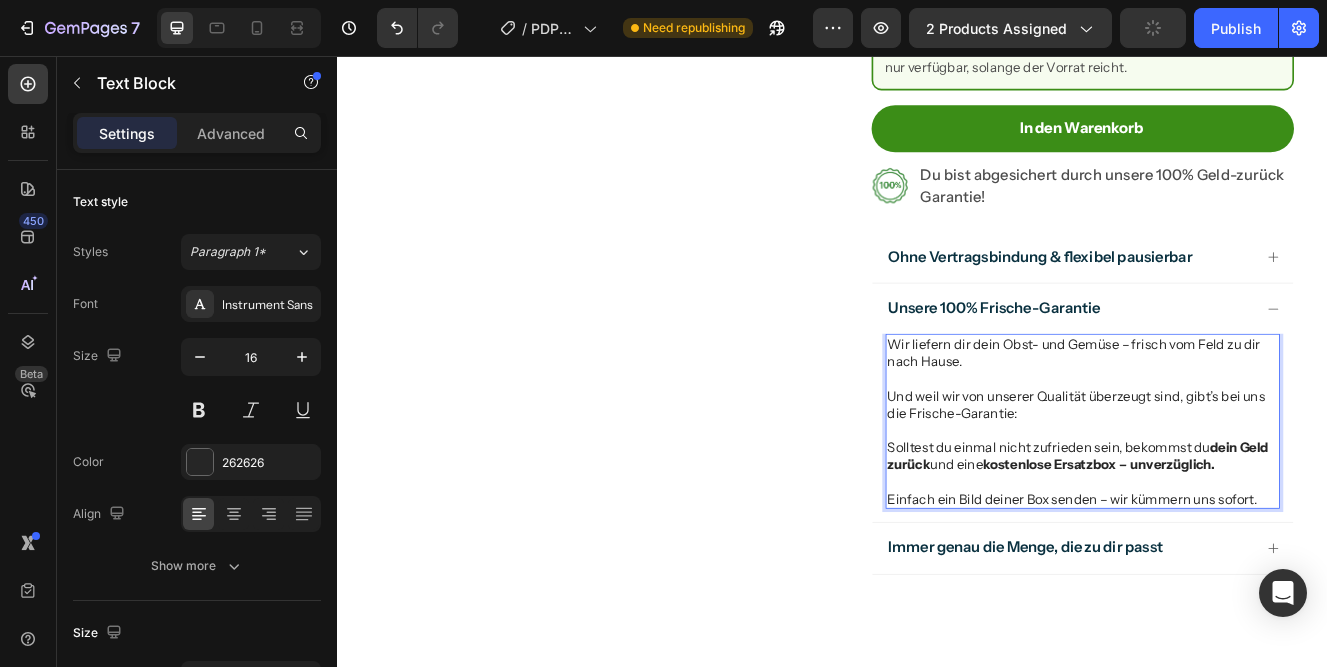 click on "Wir liefern dir dein Obst- und Gemüse – frisch vom Feld zu dir nach Hause." at bounding box center [1241, 416] 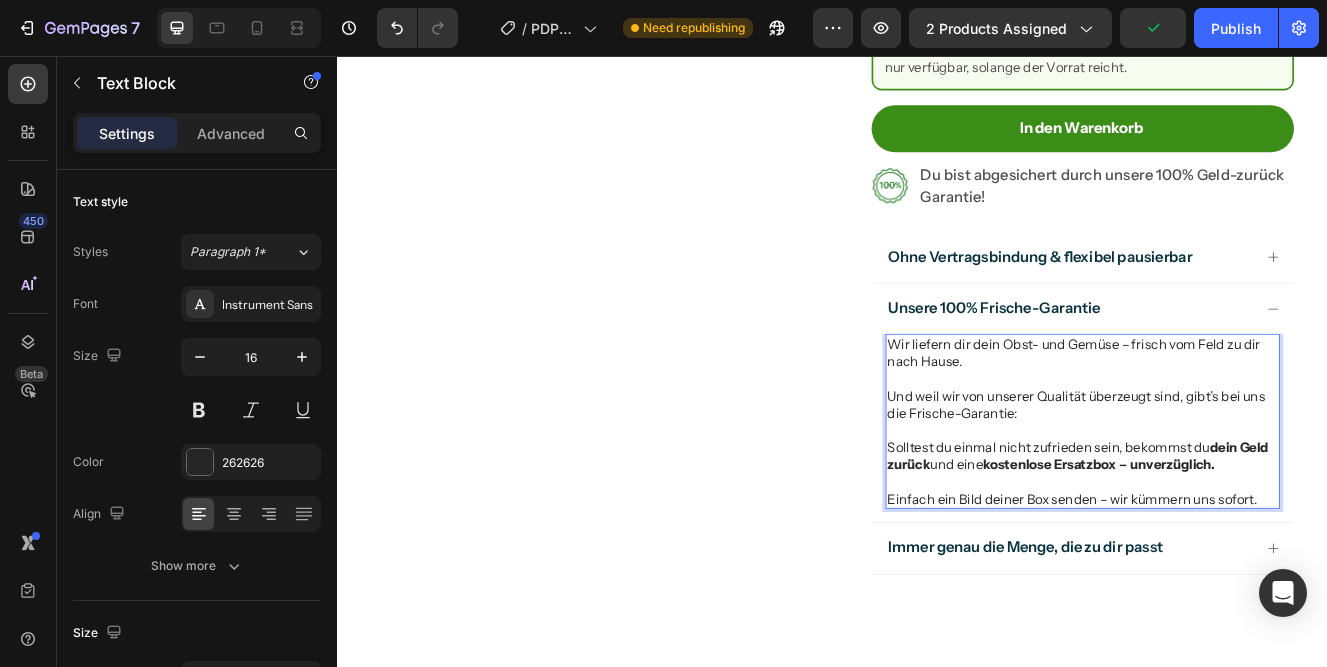 click on "Wir liefern dir dein Obst- und Gemüse – frisch vom Feld zu dir nach Hause." at bounding box center (1241, 416) 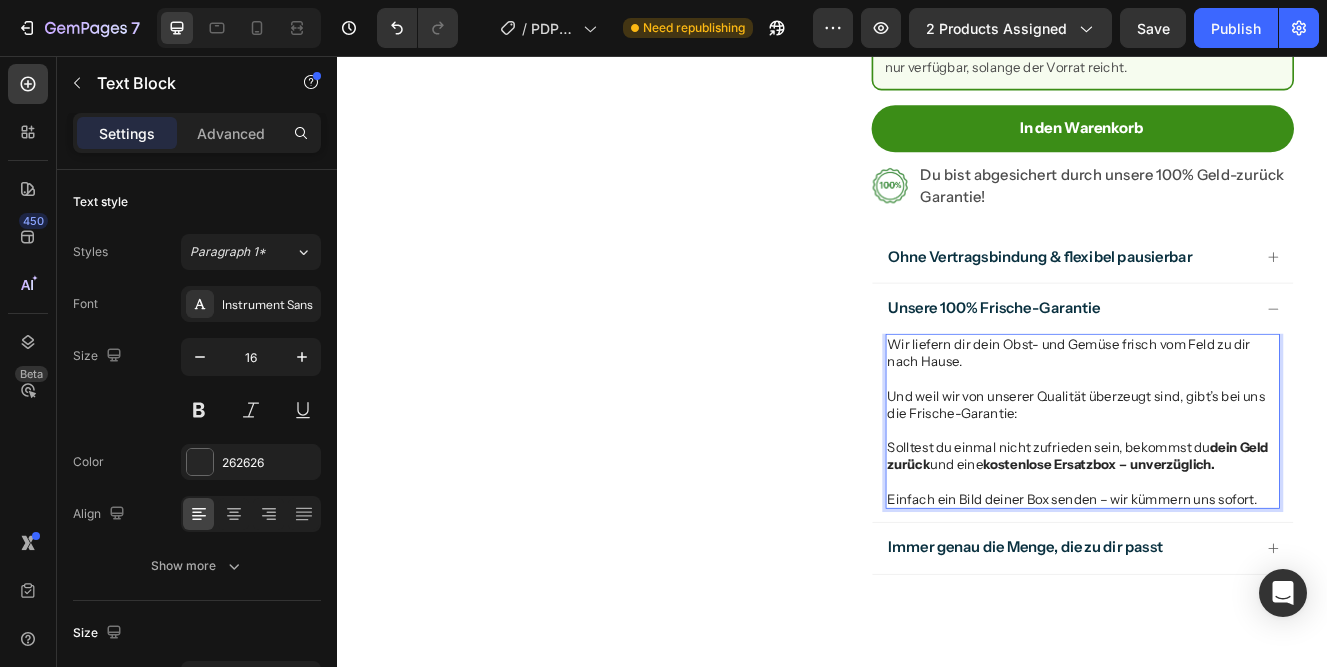 click on "Wir liefern dir dein Obst- und Gemüse frisch vom Feld zu dir nach Hause." at bounding box center (1241, 416) 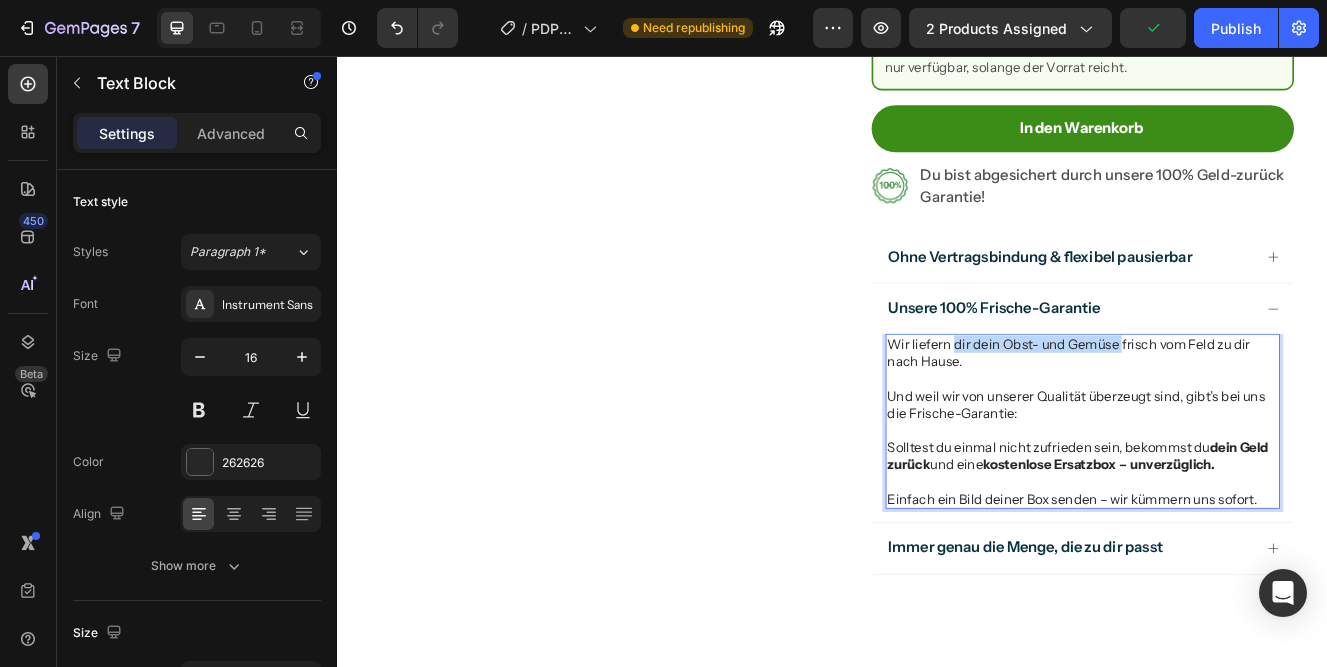 drag, startPoint x: 1284, startPoint y: 404, endPoint x: 1085, endPoint y: 412, distance: 199.16074 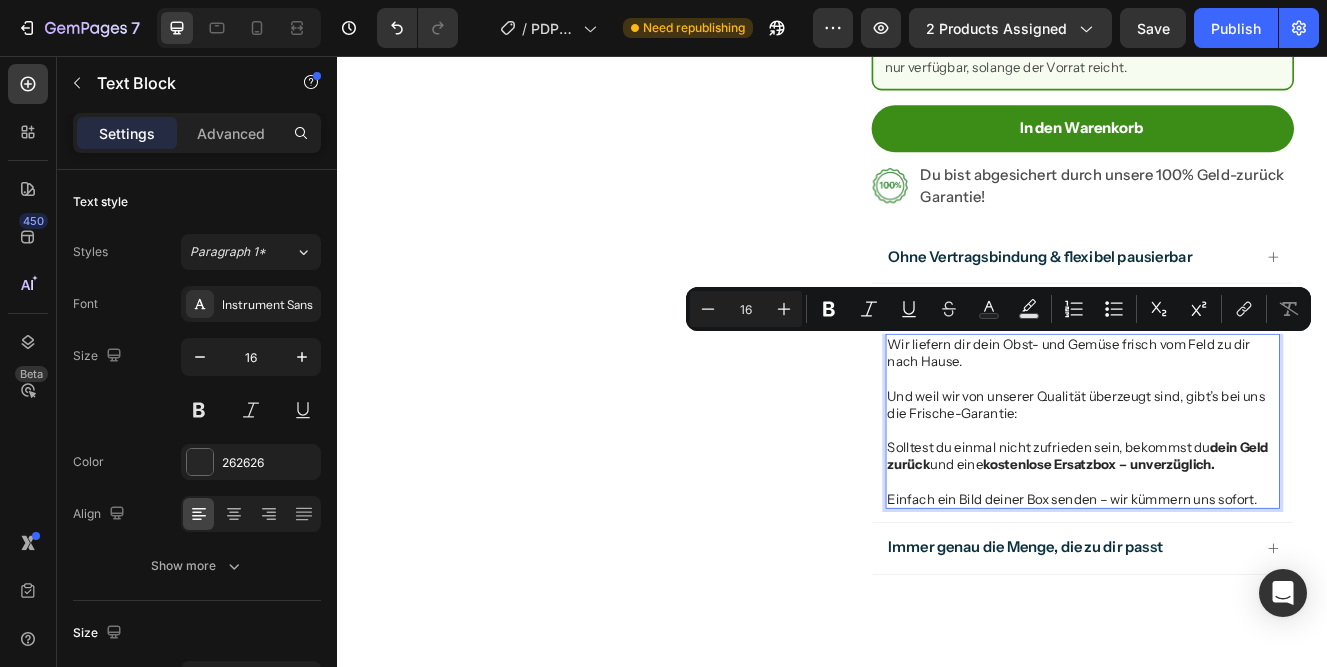 click on "Wir liefern dir dein Obst- und Gemüse frisch vom Feld zu dir nach Hause." at bounding box center [1241, 416] 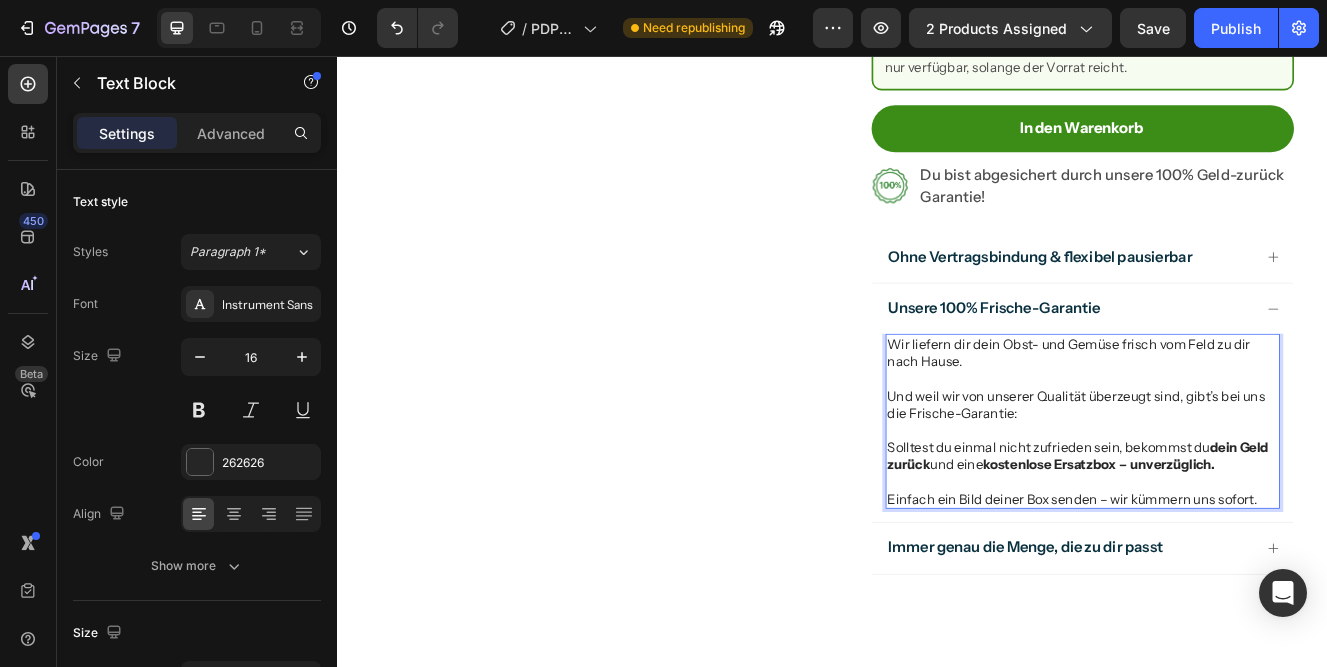 scroll, scrollTop: 951, scrollLeft: 0, axis: vertical 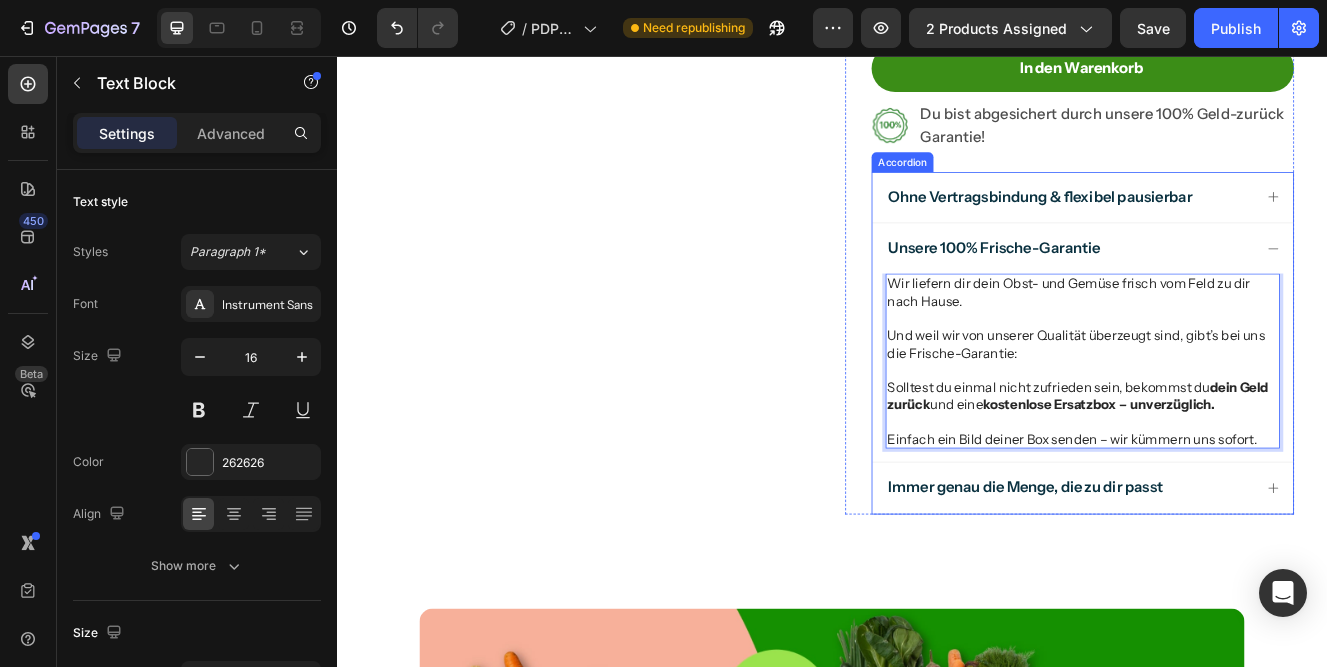 click 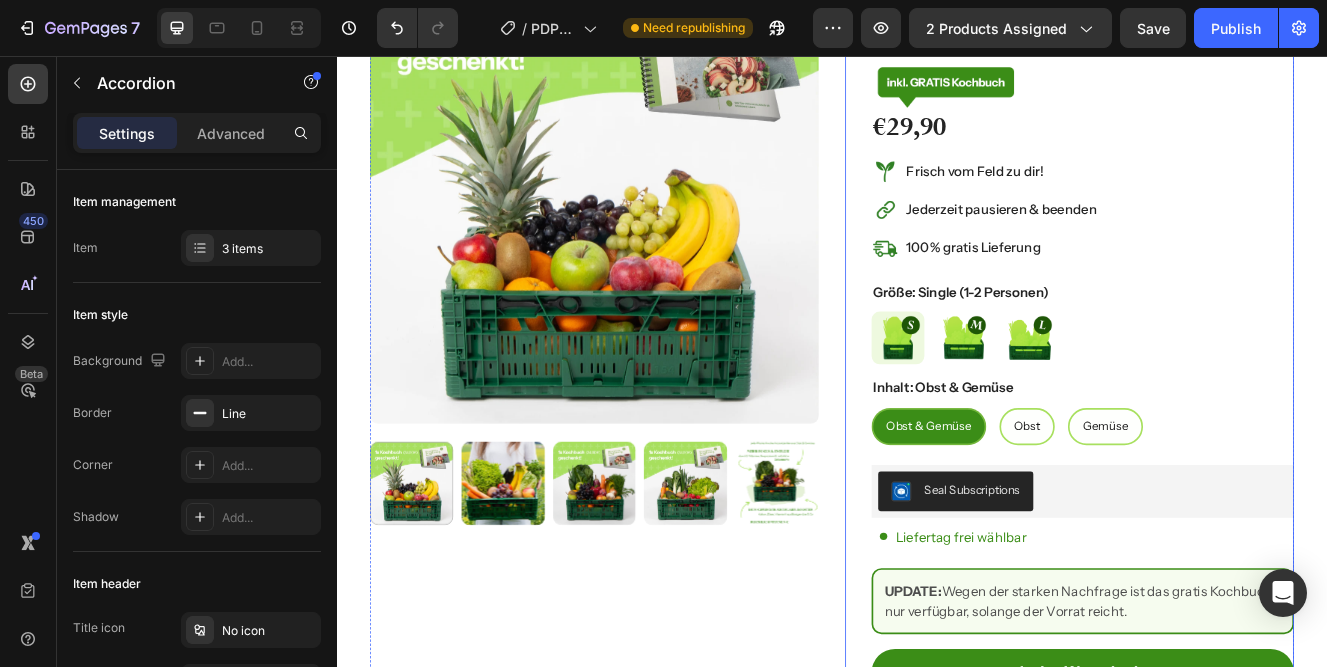 scroll, scrollTop: 209, scrollLeft: 0, axis: vertical 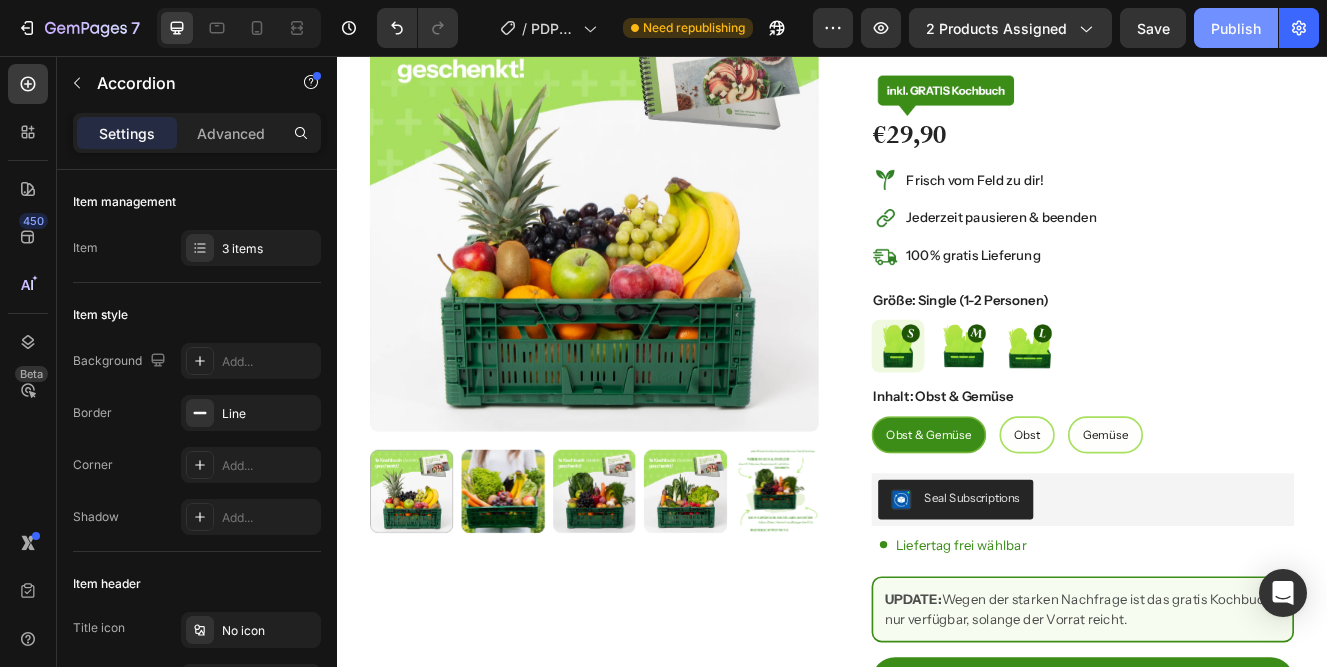 click on "Publish" at bounding box center [1236, 28] 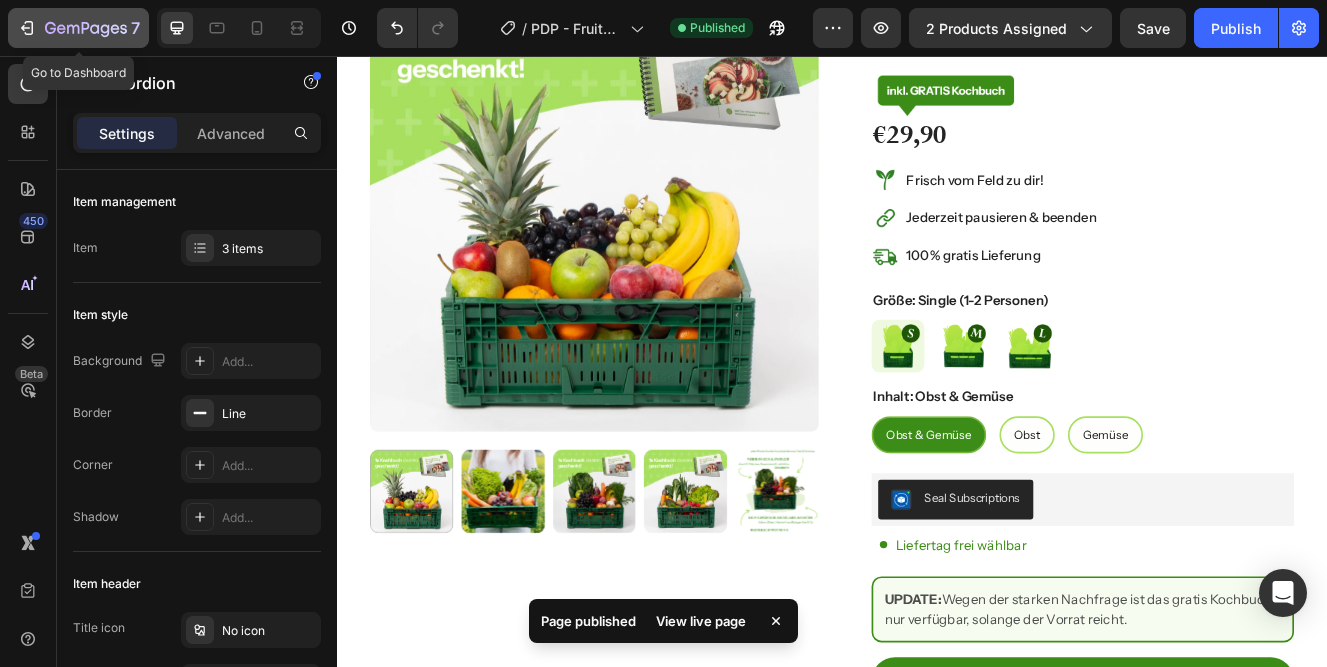 click on "7" at bounding box center (78, 28) 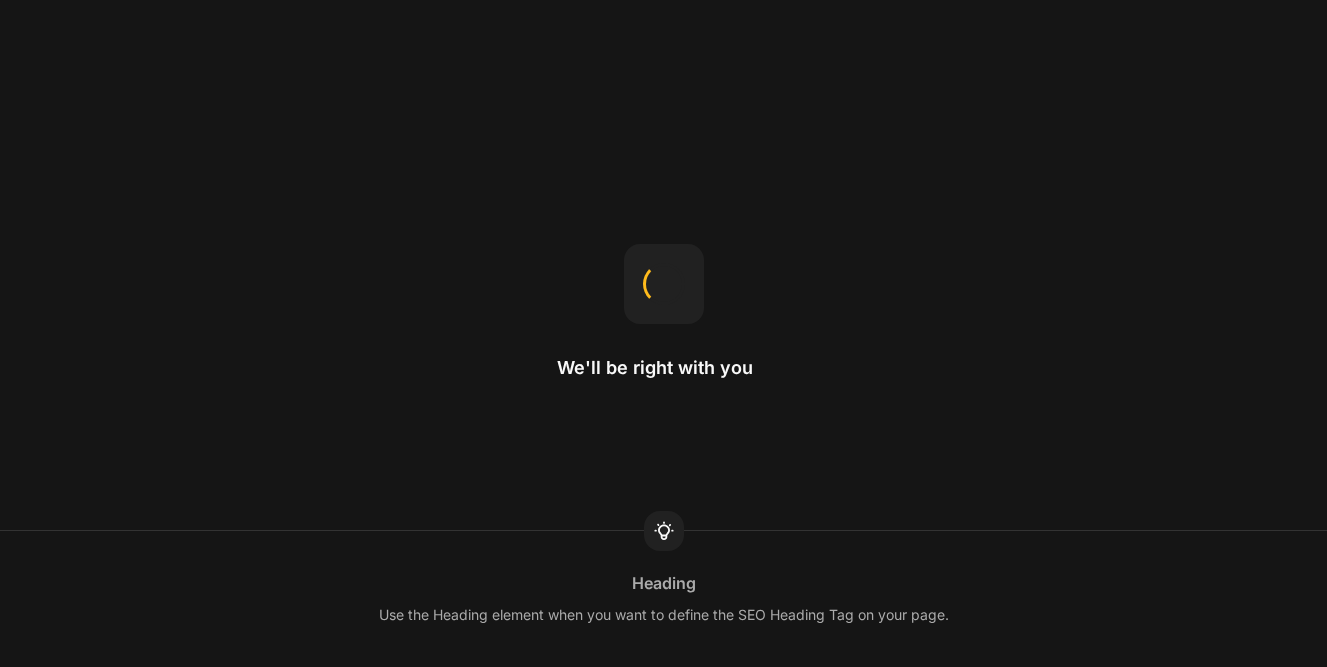 scroll, scrollTop: 0, scrollLeft: 0, axis: both 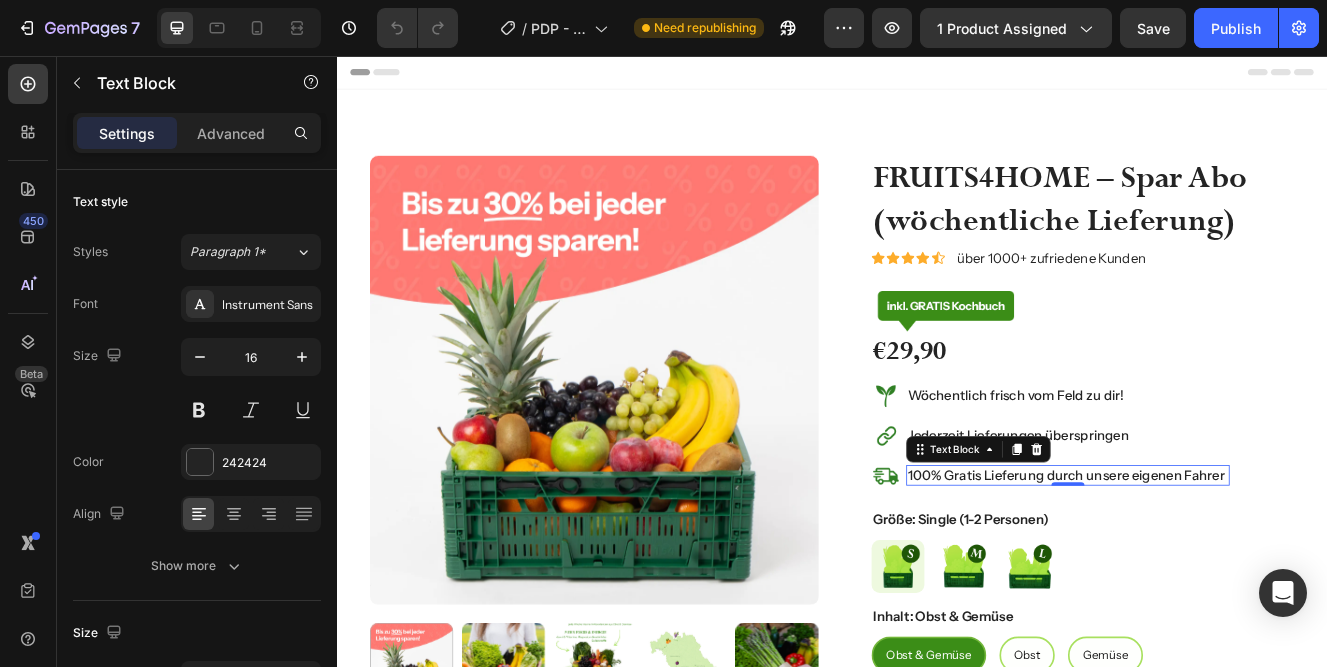 click on "100% Gratis Lieferung durch unsere eigenen Fahrer" at bounding box center [1223, 564] 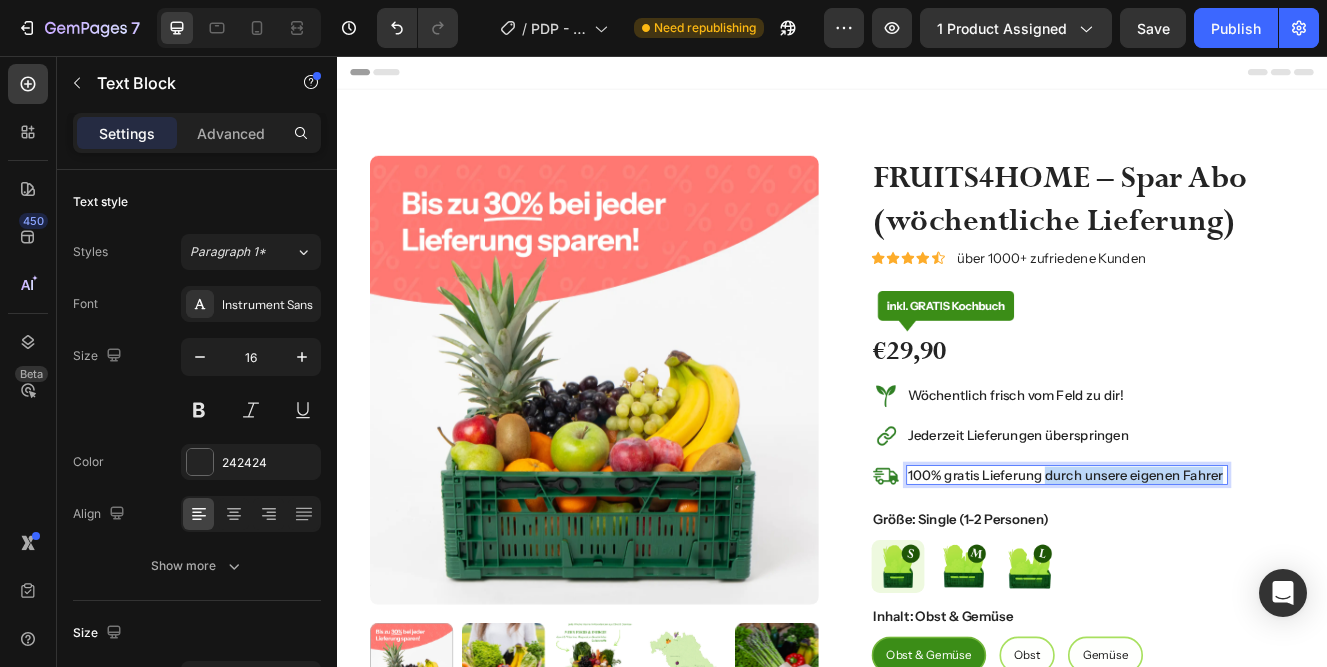 drag, startPoint x: 1191, startPoint y: 564, endPoint x: 1455, endPoint y: 562, distance: 264.00757 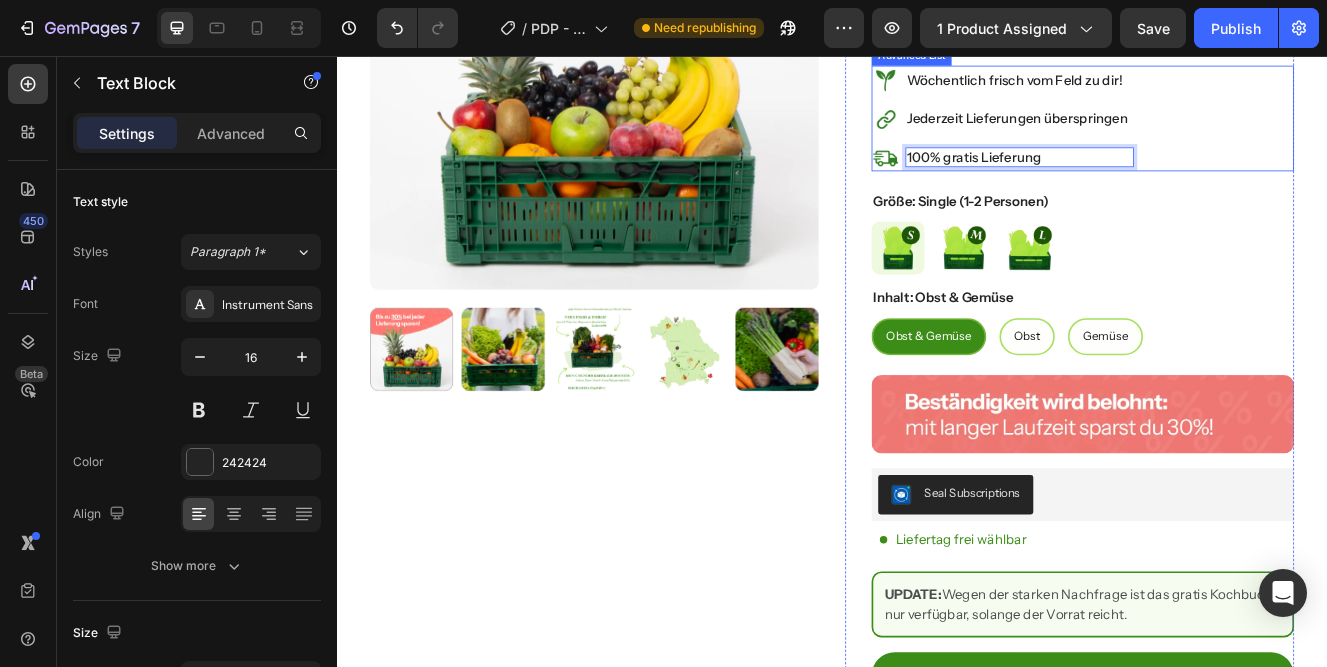 scroll, scrollTop: 387, scrollLeft: 0, axis: vertical 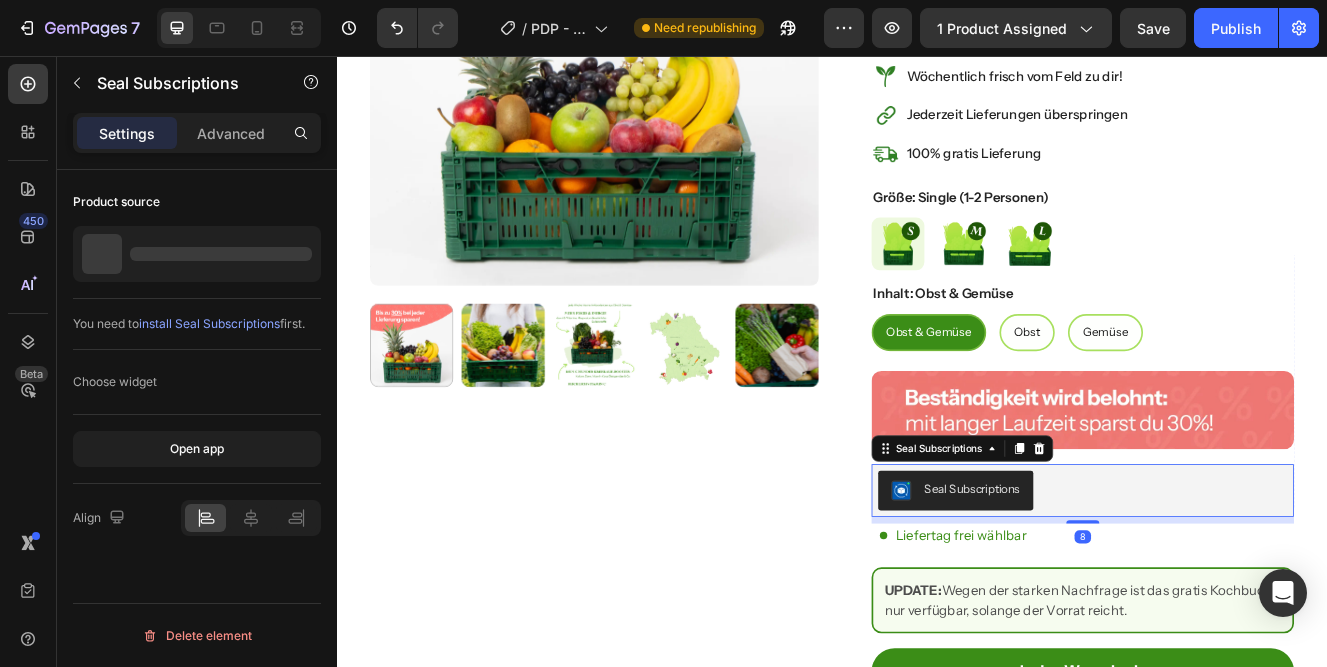click on "Seal Subscriptions" at bounding box center (1241, 583) 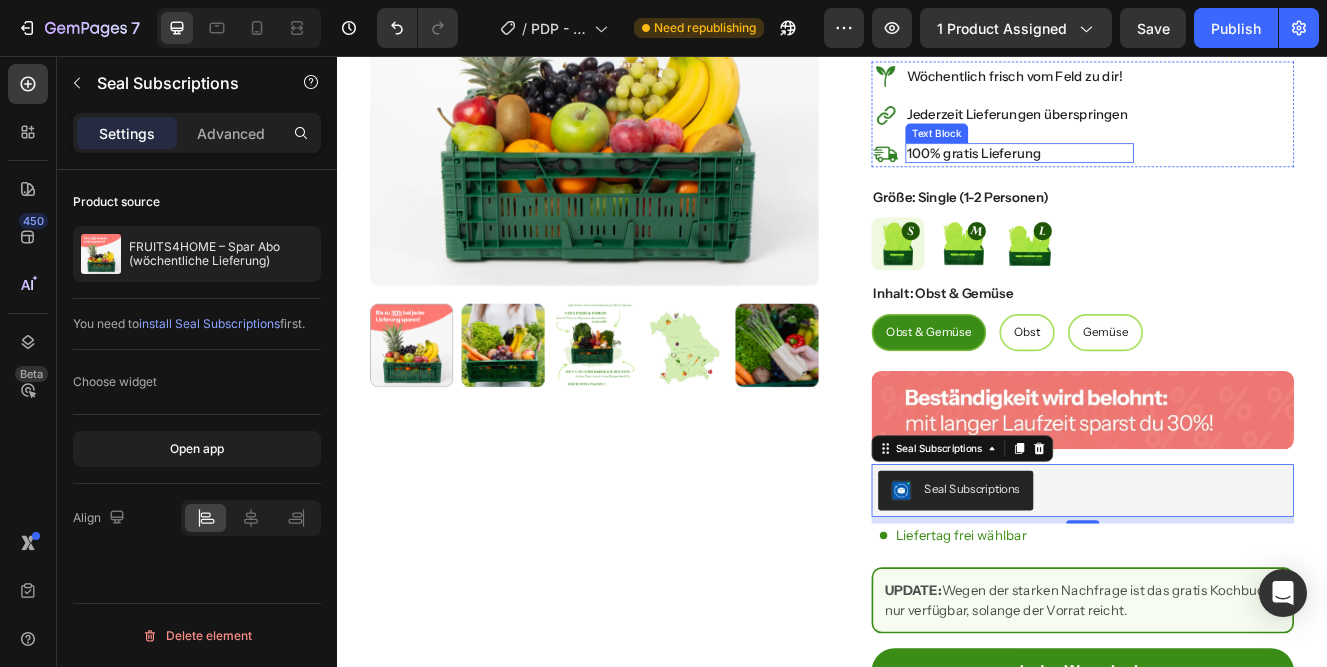 click on "100% gratis Lieferung" at bounding box center (1164, 174) 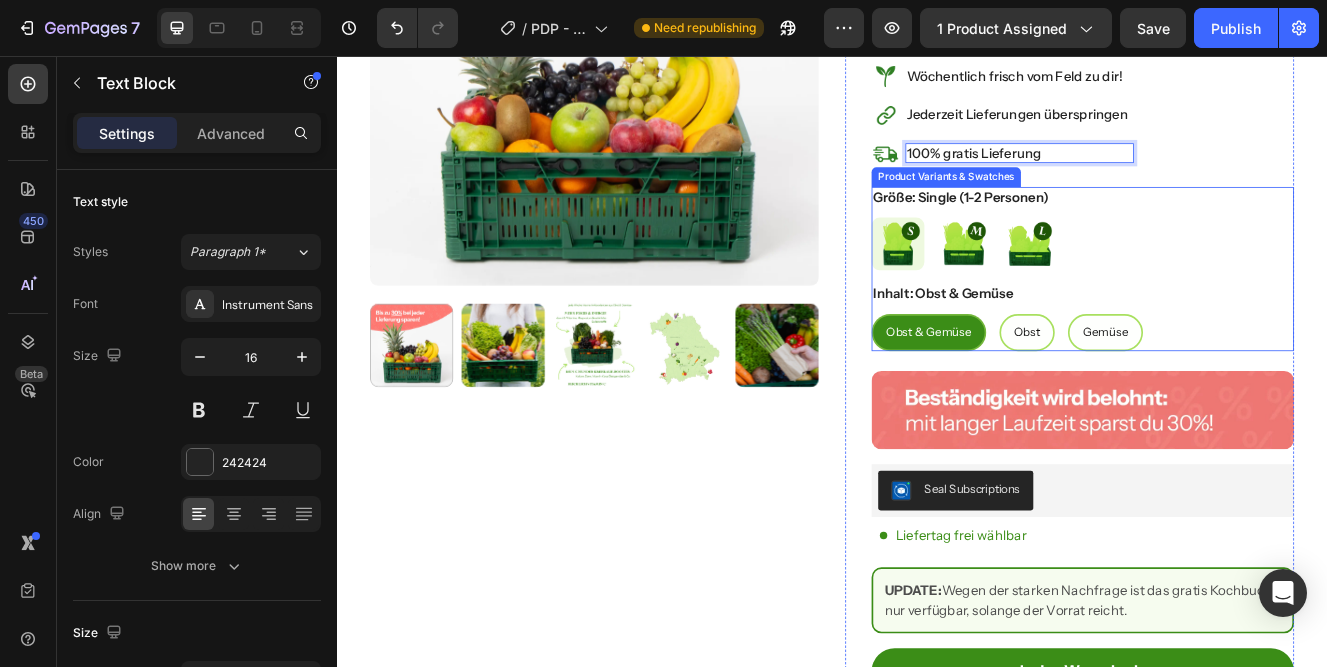 click on "Größe: Single (1-2 Personen) Single (1-2 Personen) Single (1-2 Personen) Small Family (2-3 Personen) Small Family (2-3 Personen) Family (3-4 Personen) Family (3-4 Personen)" at bounding box center [1241, 265] 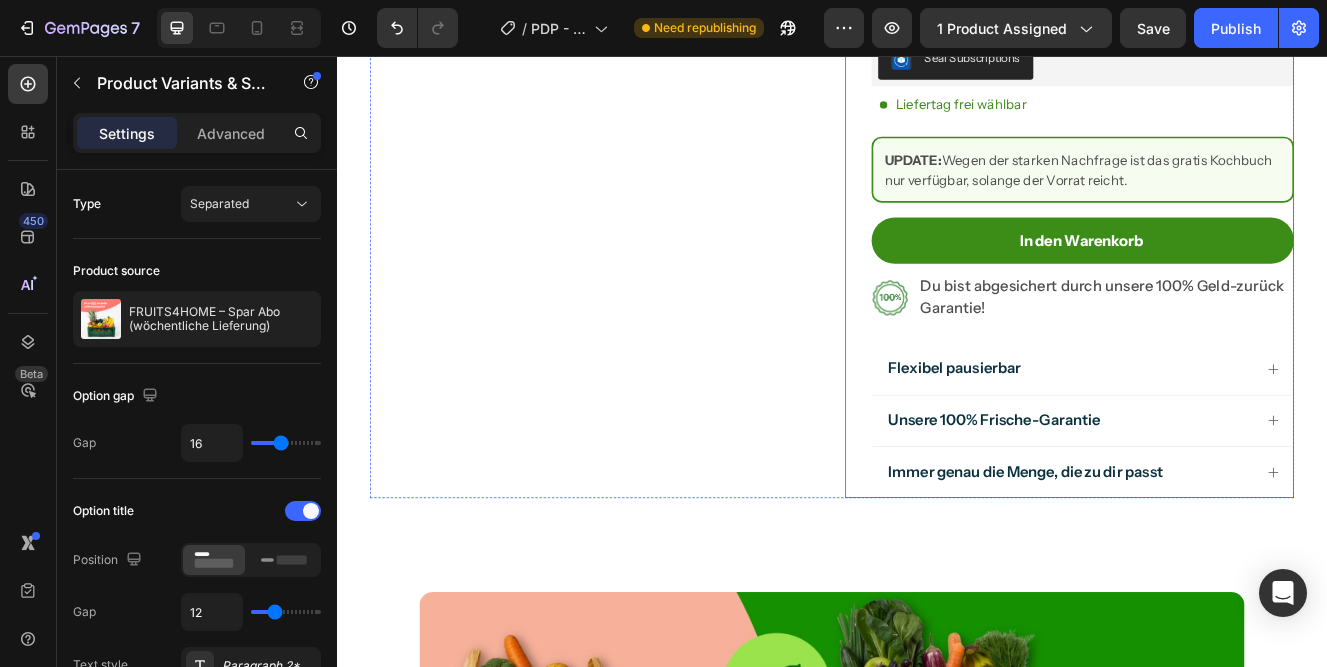 scroll, scrollTop: 928, scrollLeft: 0, axis: vertical 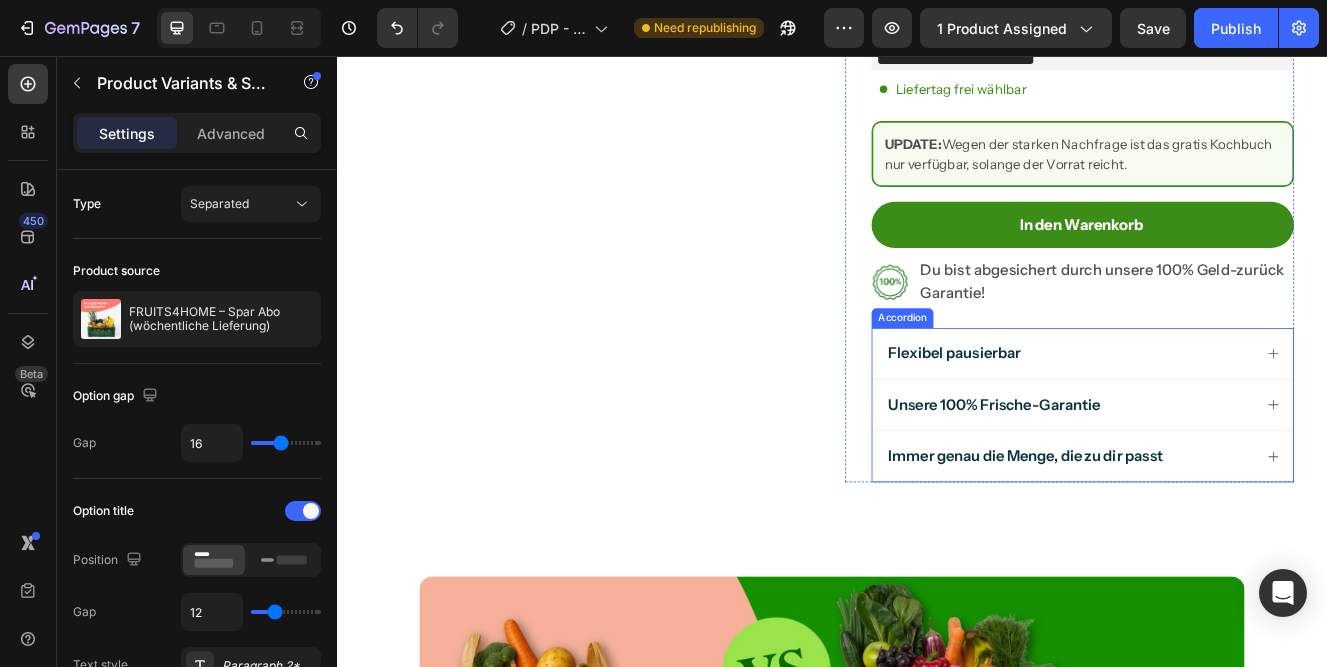 click on "Flexibel pausierbar" at bounding box center (1225, 416) 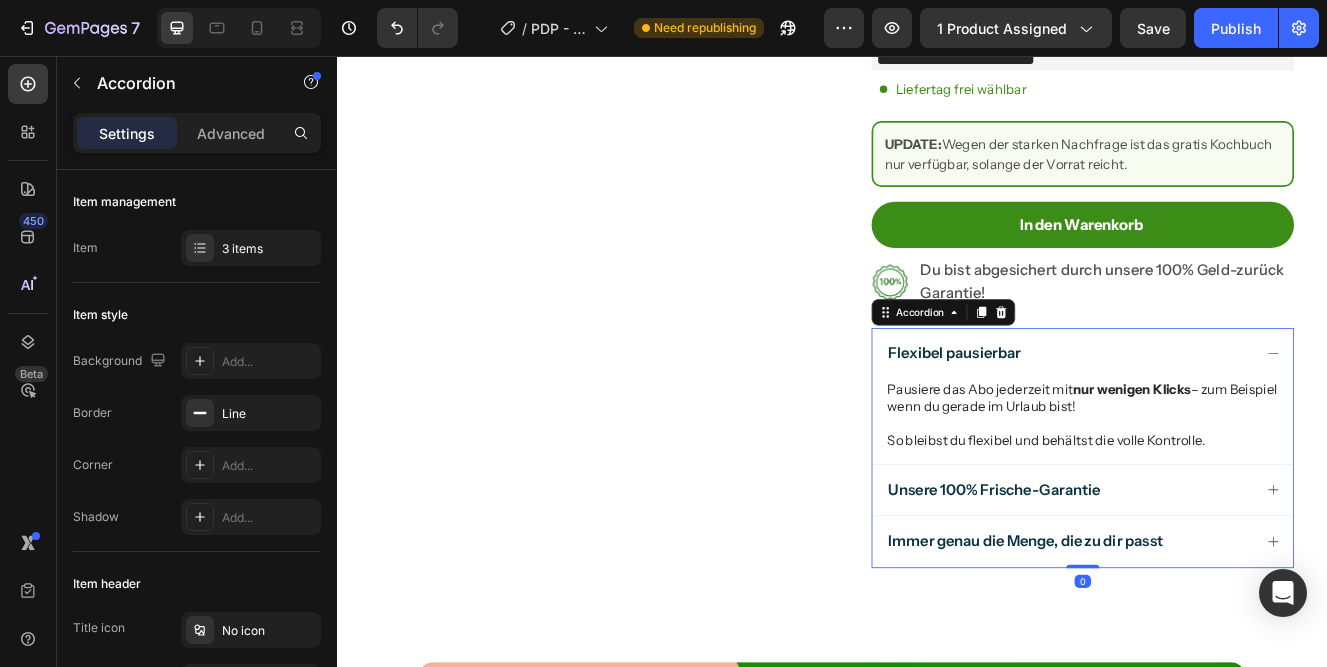click on "Unsere 100% Frische-Garantie" at bounding box center (1133, 582) 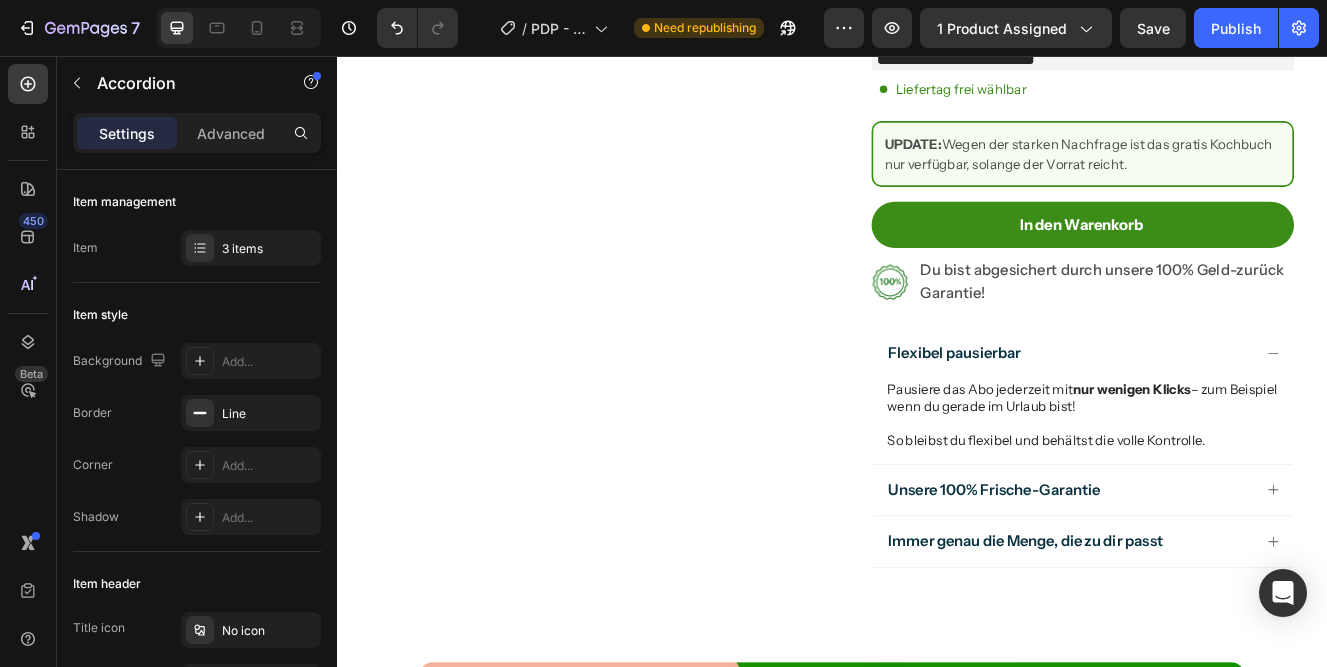 click on "Unsere 100% Frische-Garantie" at bounding box center (1225, 582) 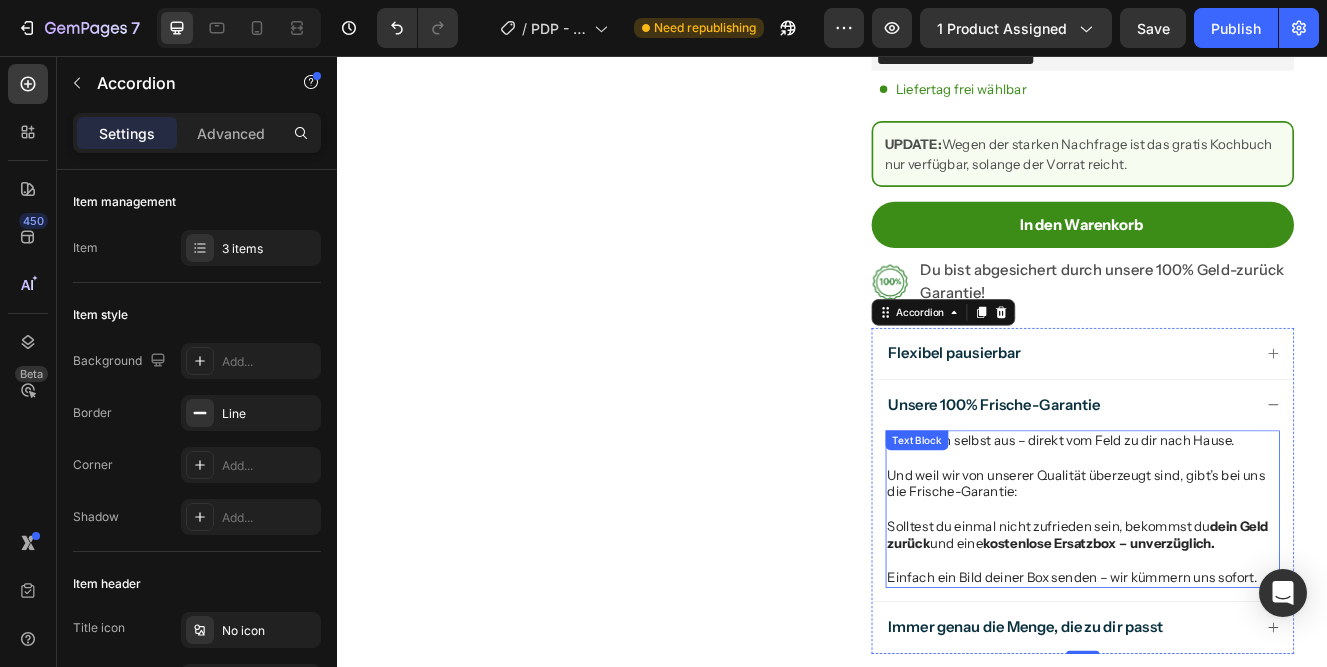 click on "Wir liefern selbst aus – direkt vom Feld zu dir nach Hause." at bounding box center [1241, 522] 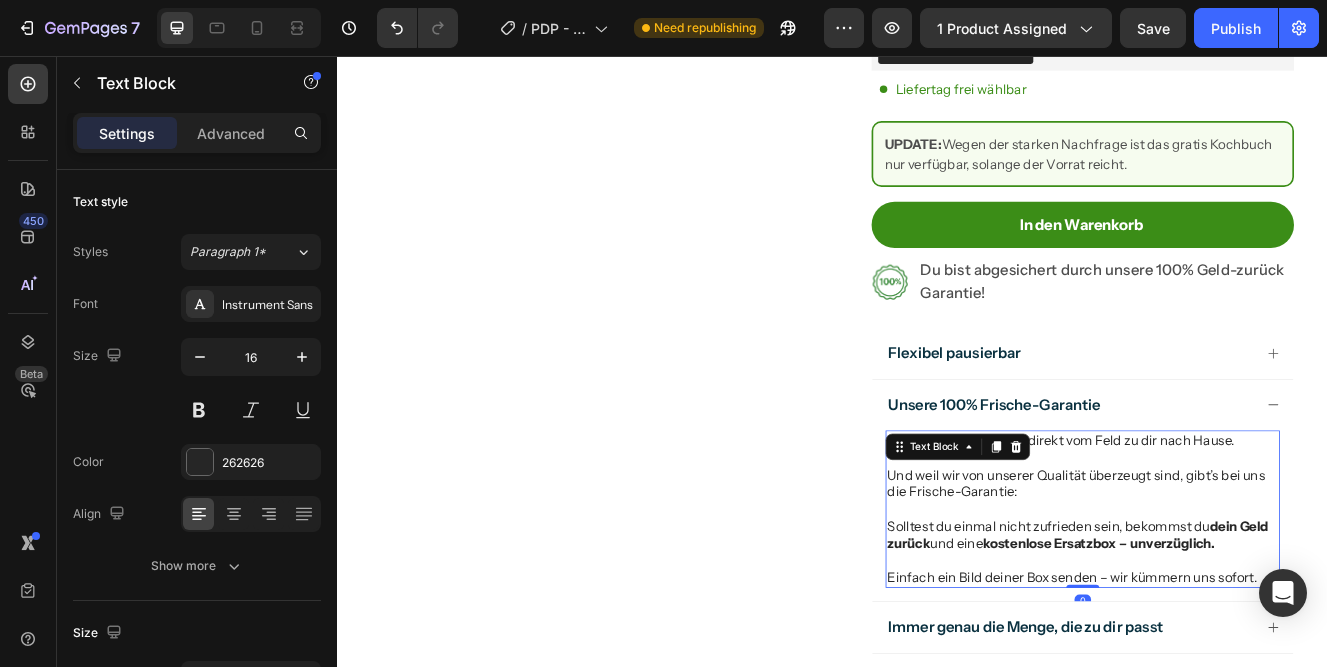 click at bounding box center (1160, 530) 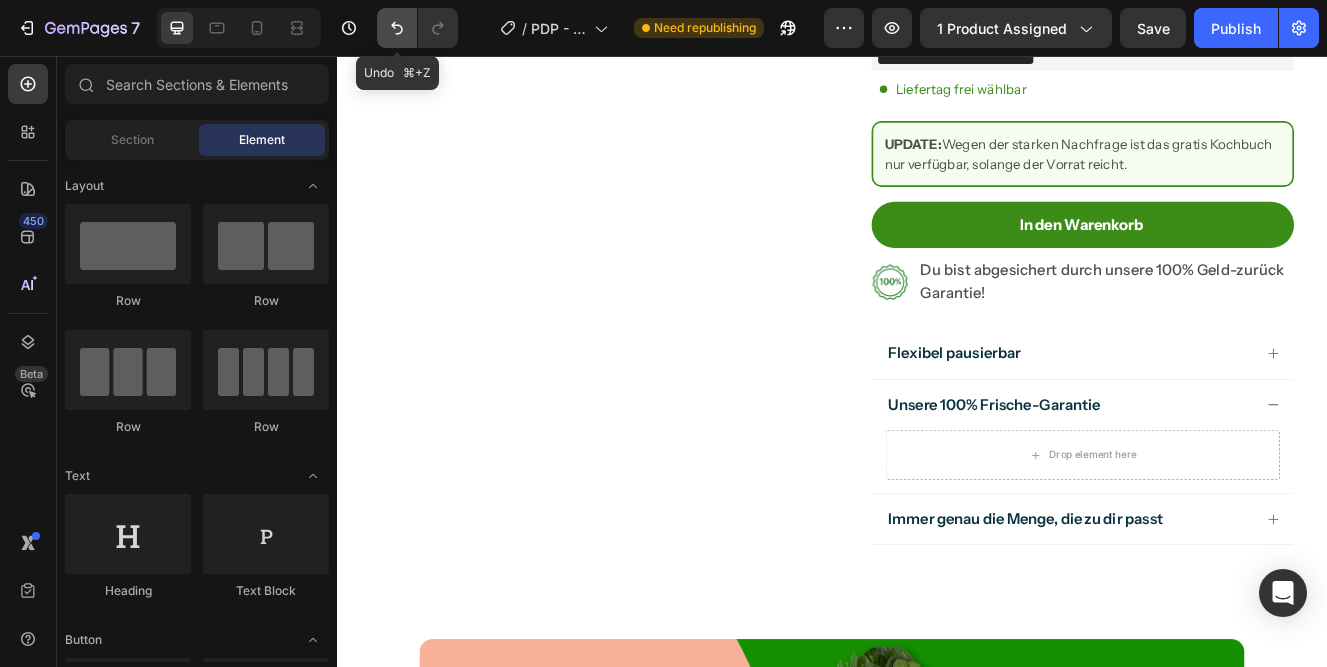 click 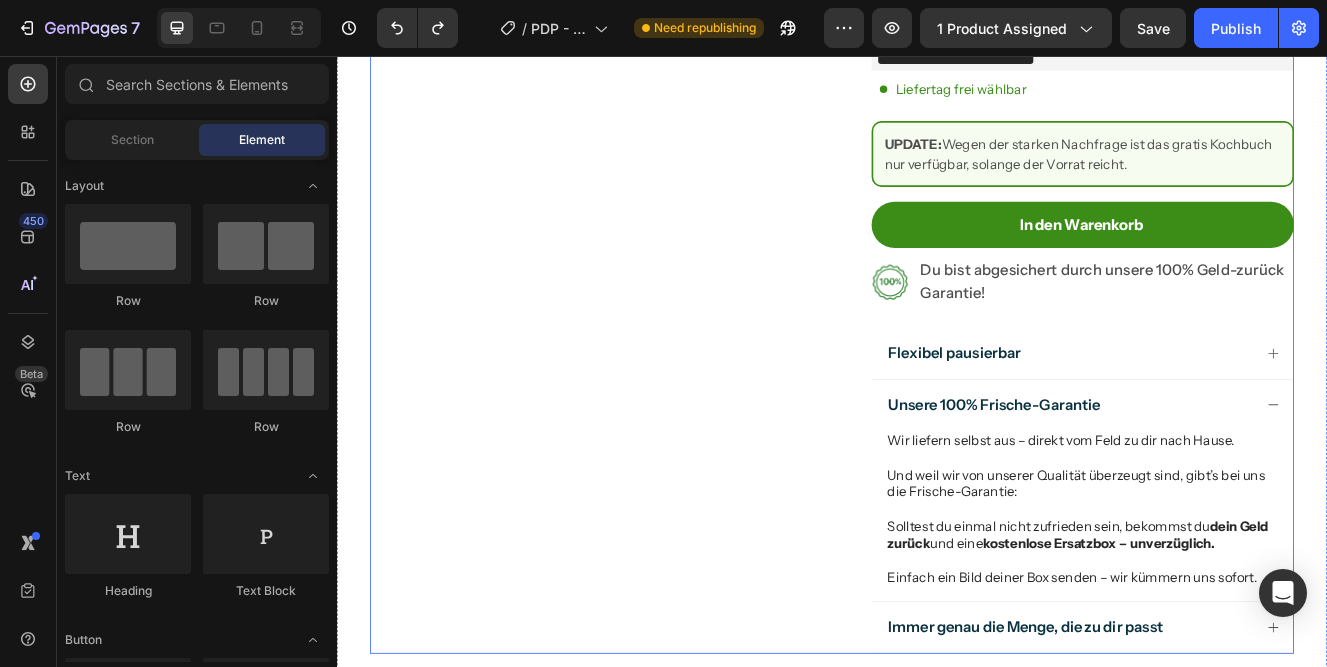 type 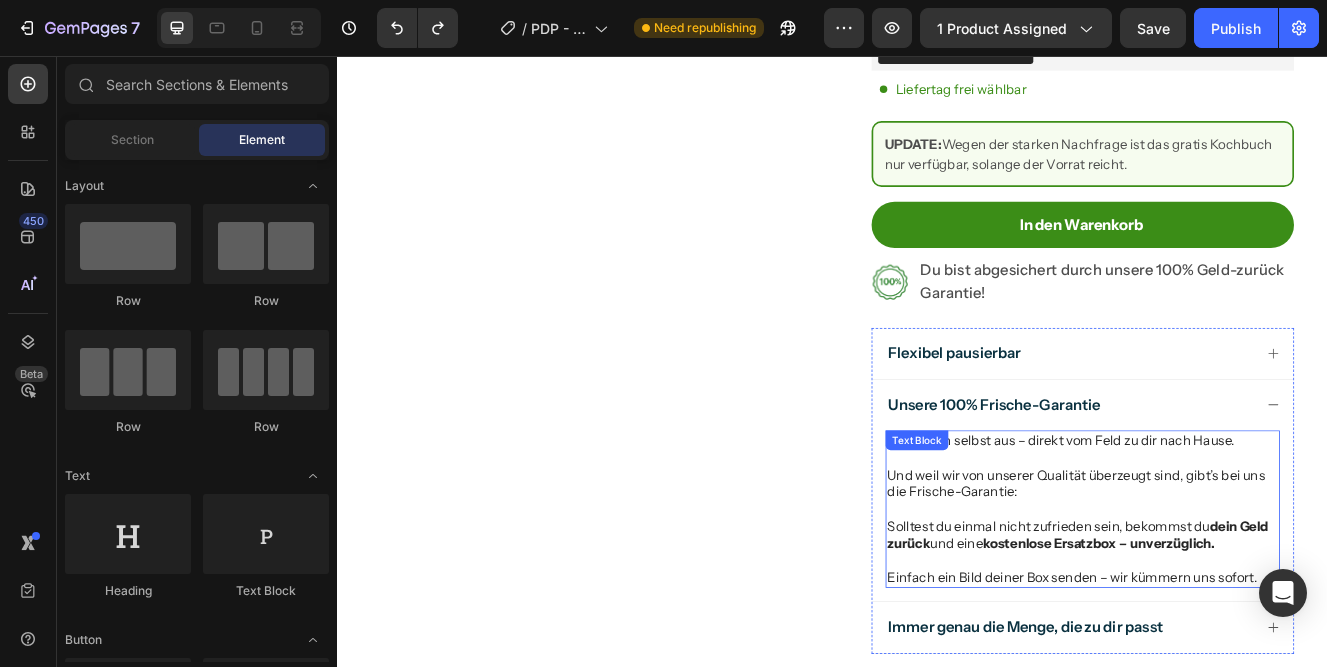 click on "Und weil wir von unserer Qualität überzeugt sind, gibt’s bei uns die Frische-Garantie:" at bounding box center [1241, 575] 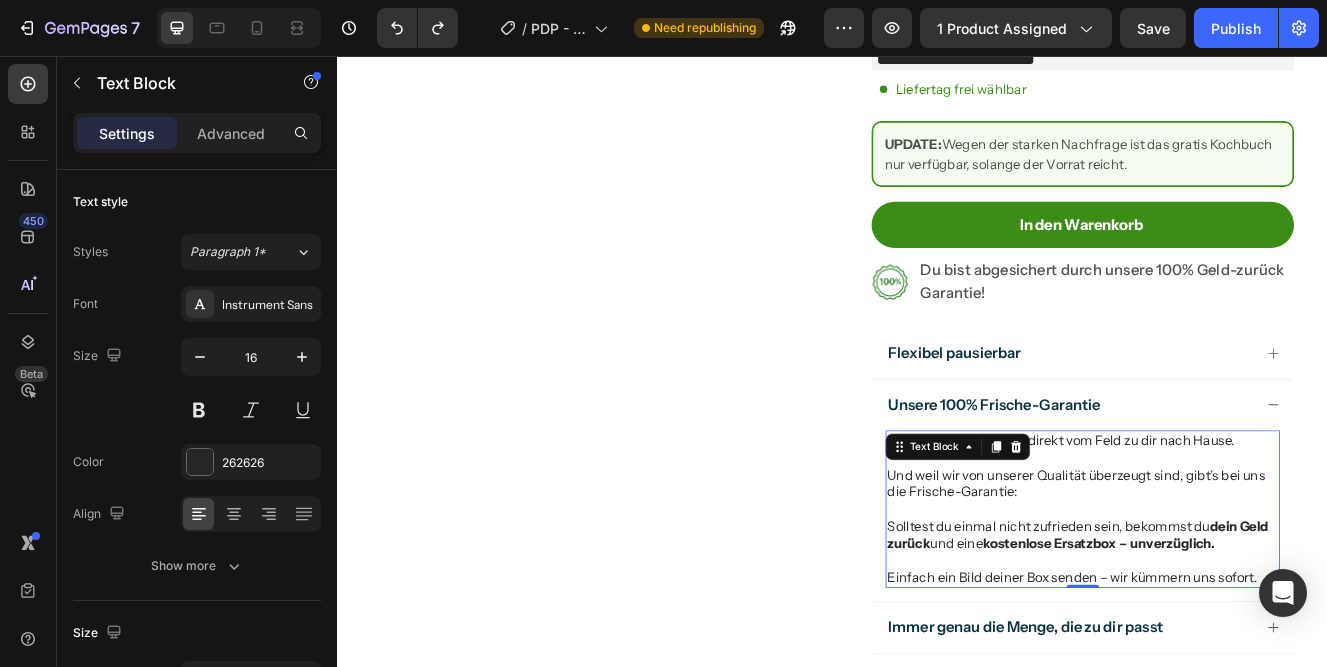 click on "Und weil wir von unserer Qualität überzeugt sind, gibt’s bei uns die Frische-Garantie:" at bounding box center (1241, 575) 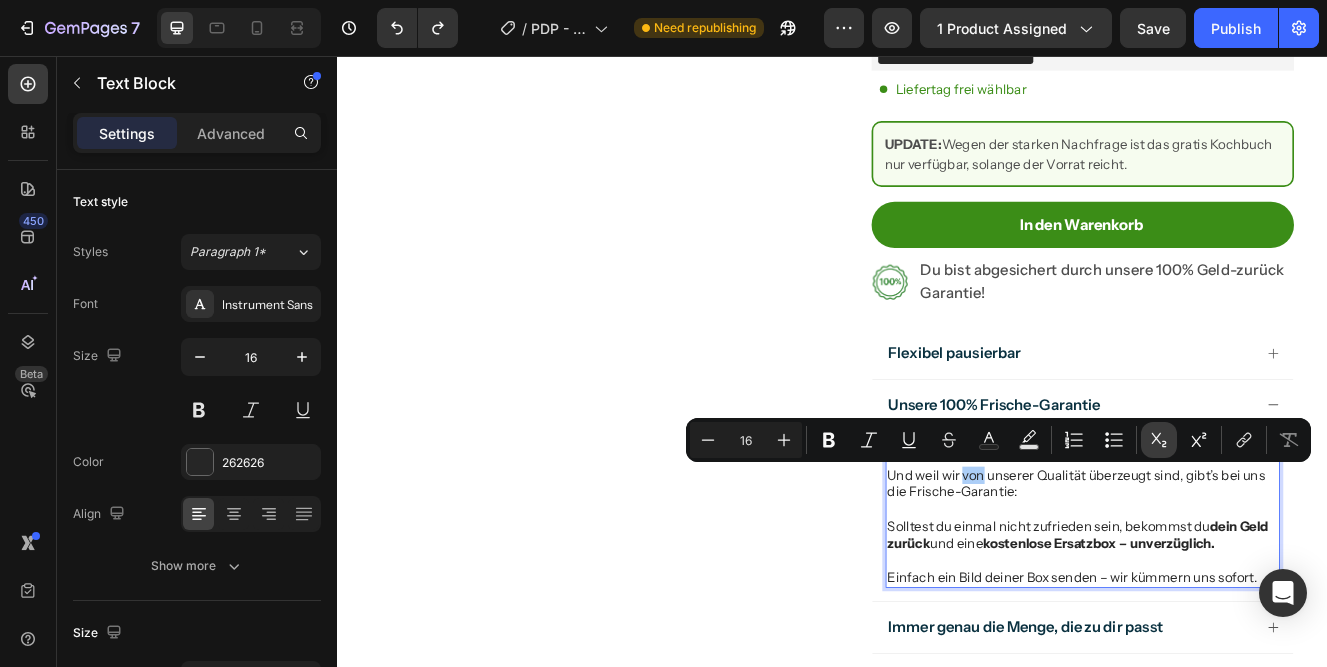 click 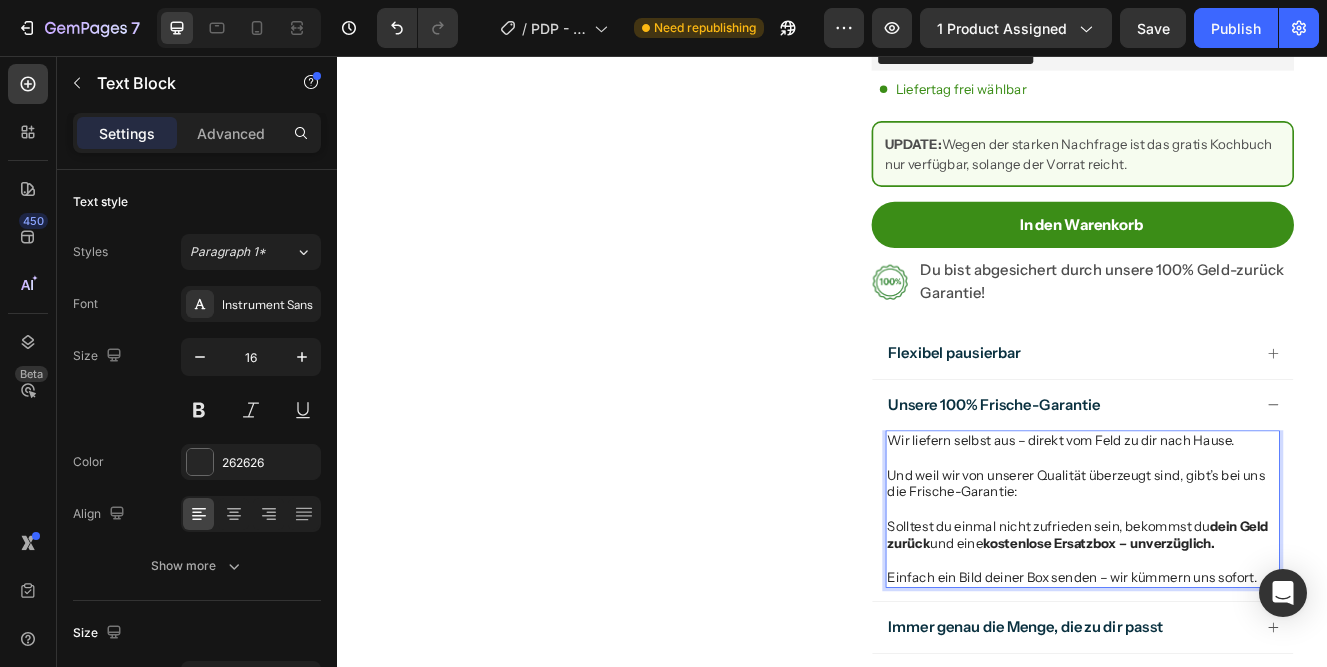 click at bounding box center [1241, 605] 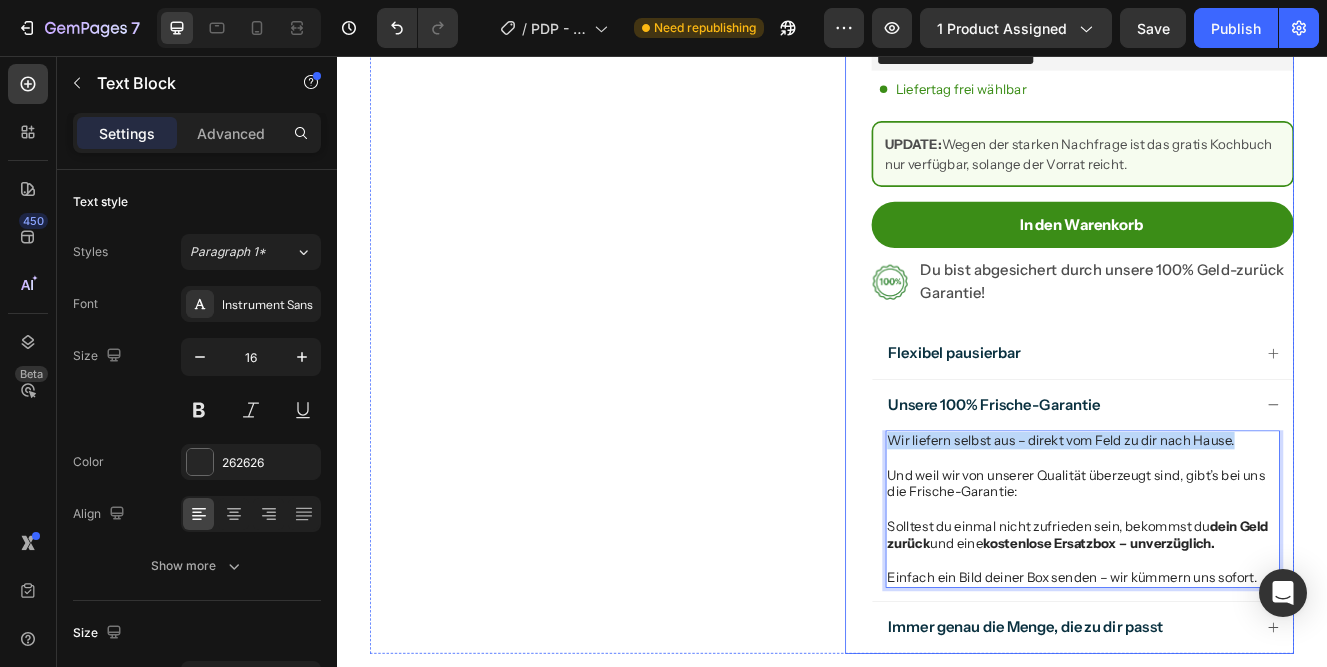 drag, startPoint x: 1429, startPoint y: 522, endPoint x: 979, endPoint y: 525, distance: 450.01 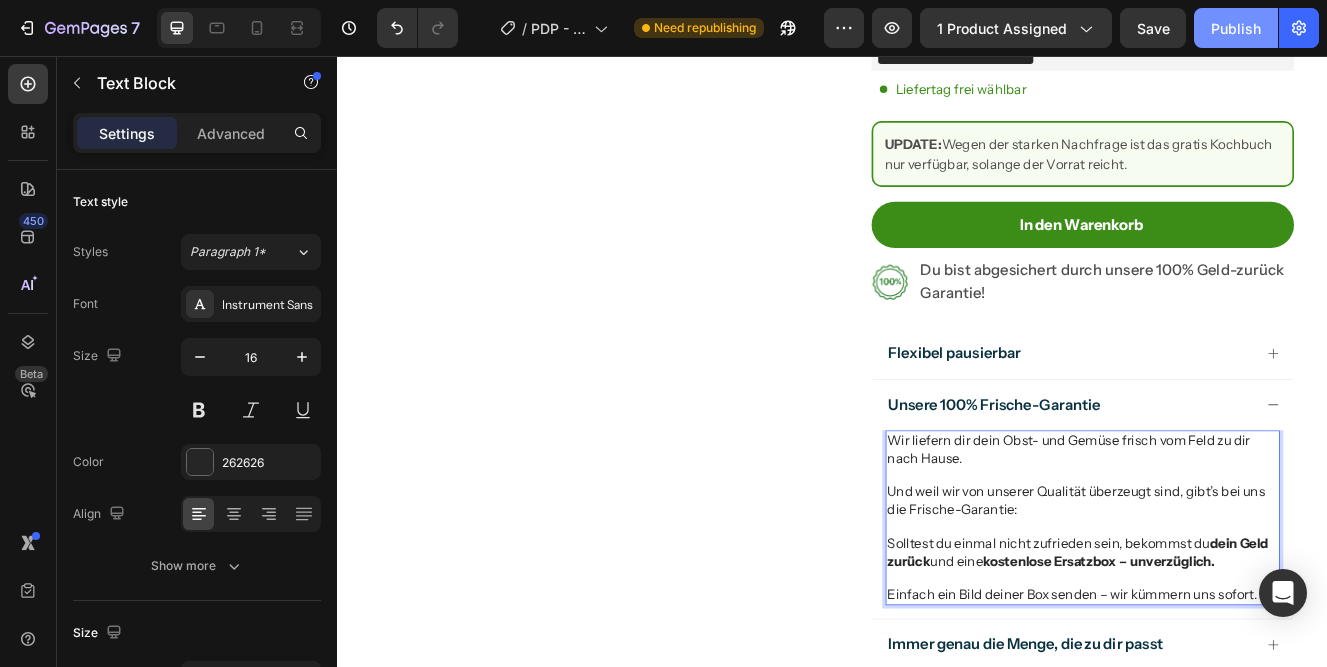 click on "Publish" at bounding box center (1236, 28) 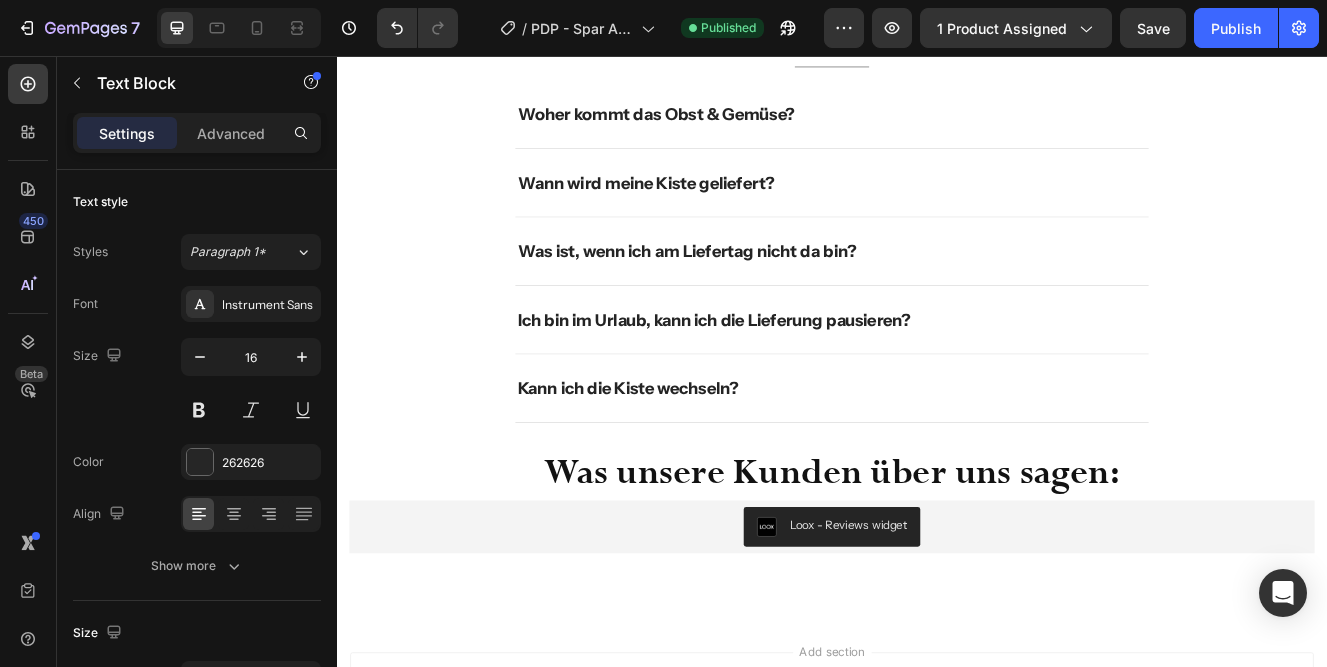 scroll, scrollTop: 7959, scrollLeft: 0, axis: vertical 